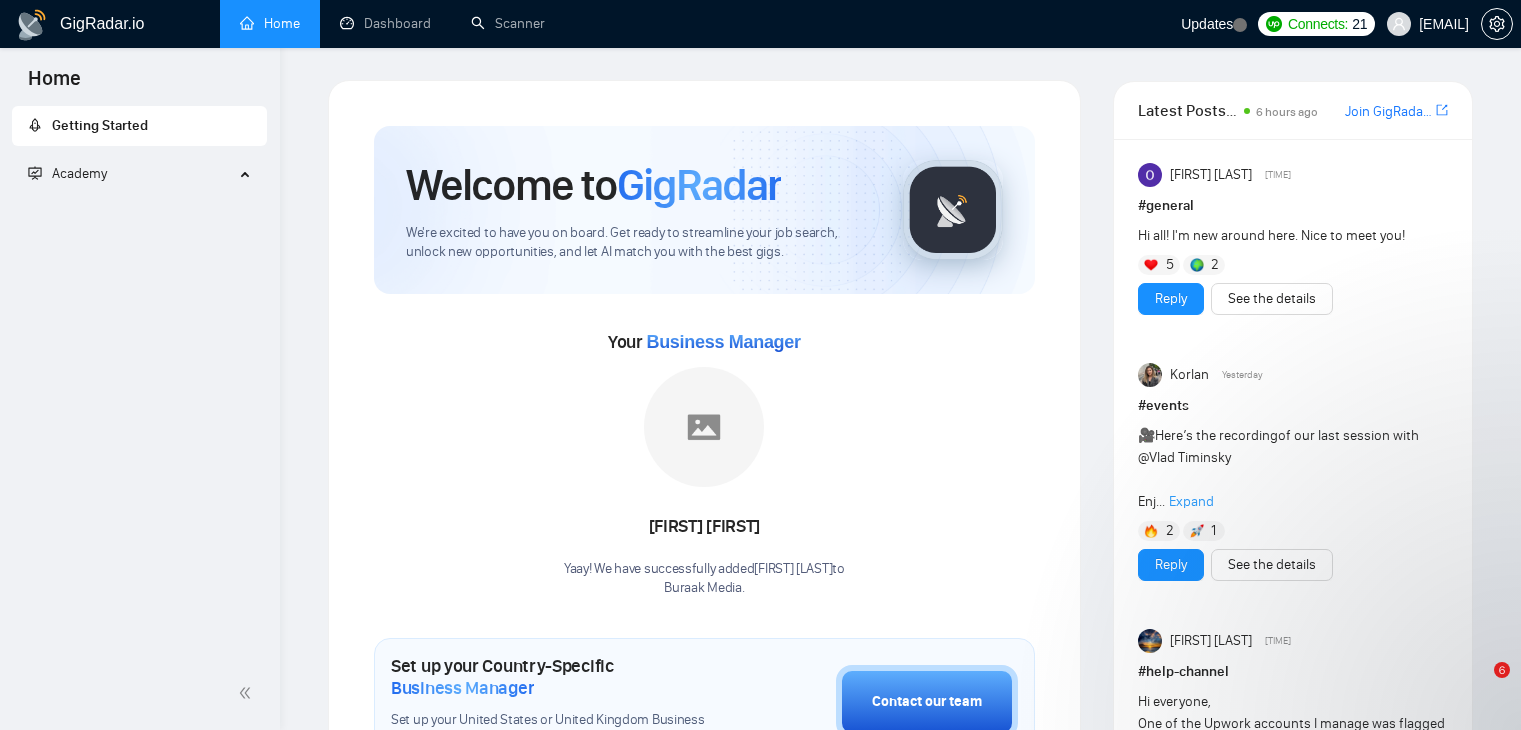 scroll, scrollTop: 0, scrollLeft: 0, axis: both 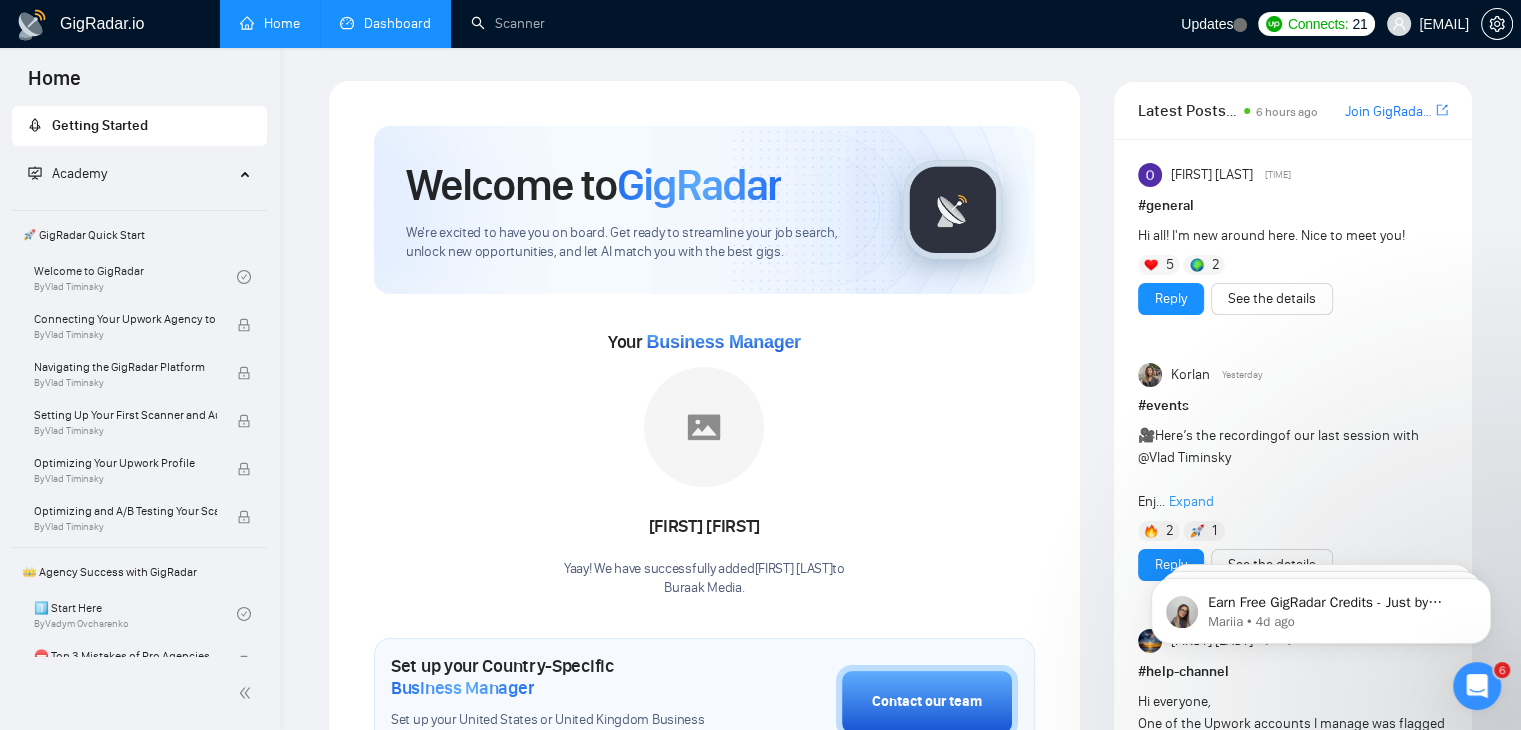 click on "Dashboard" at bounding box center [385, 23] 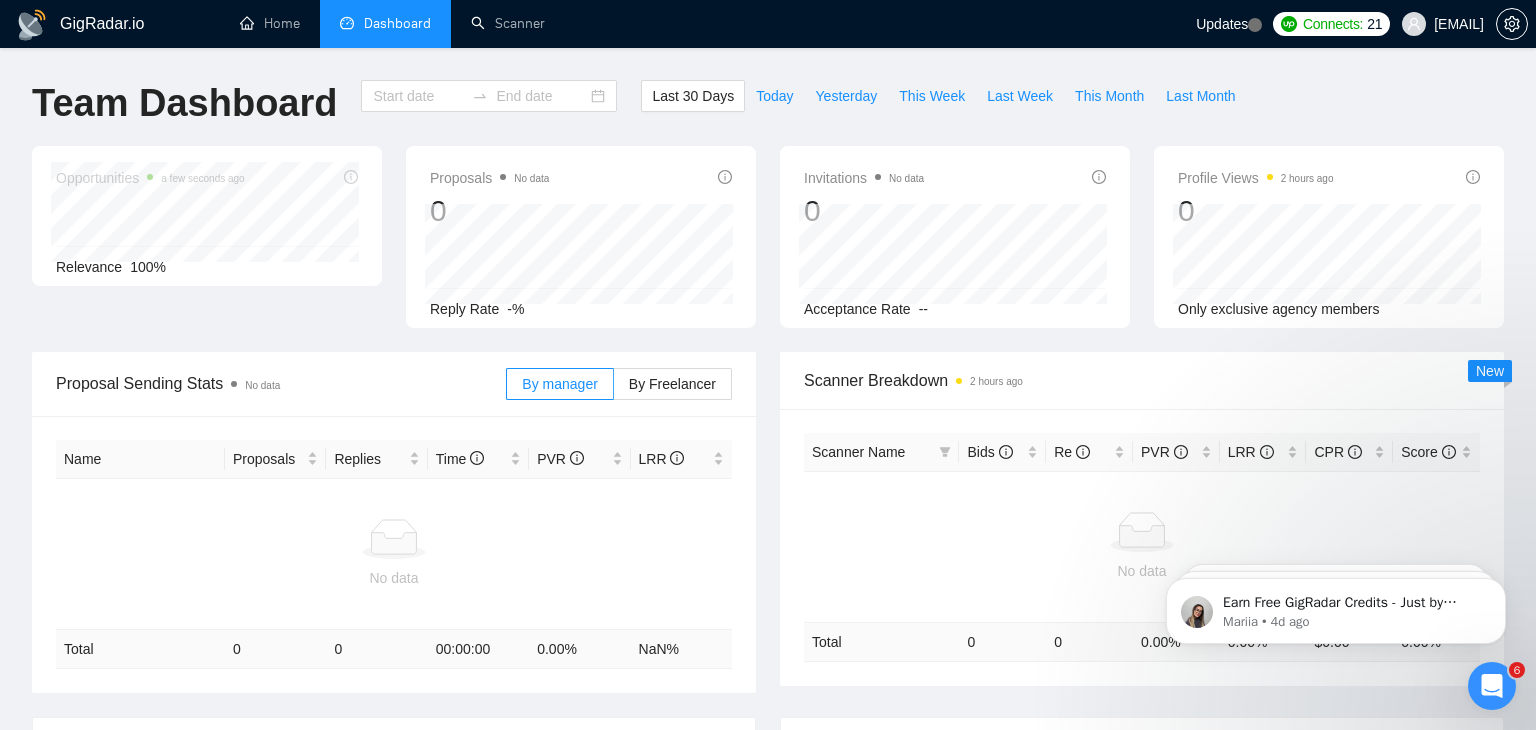 type on "2025-07-06" 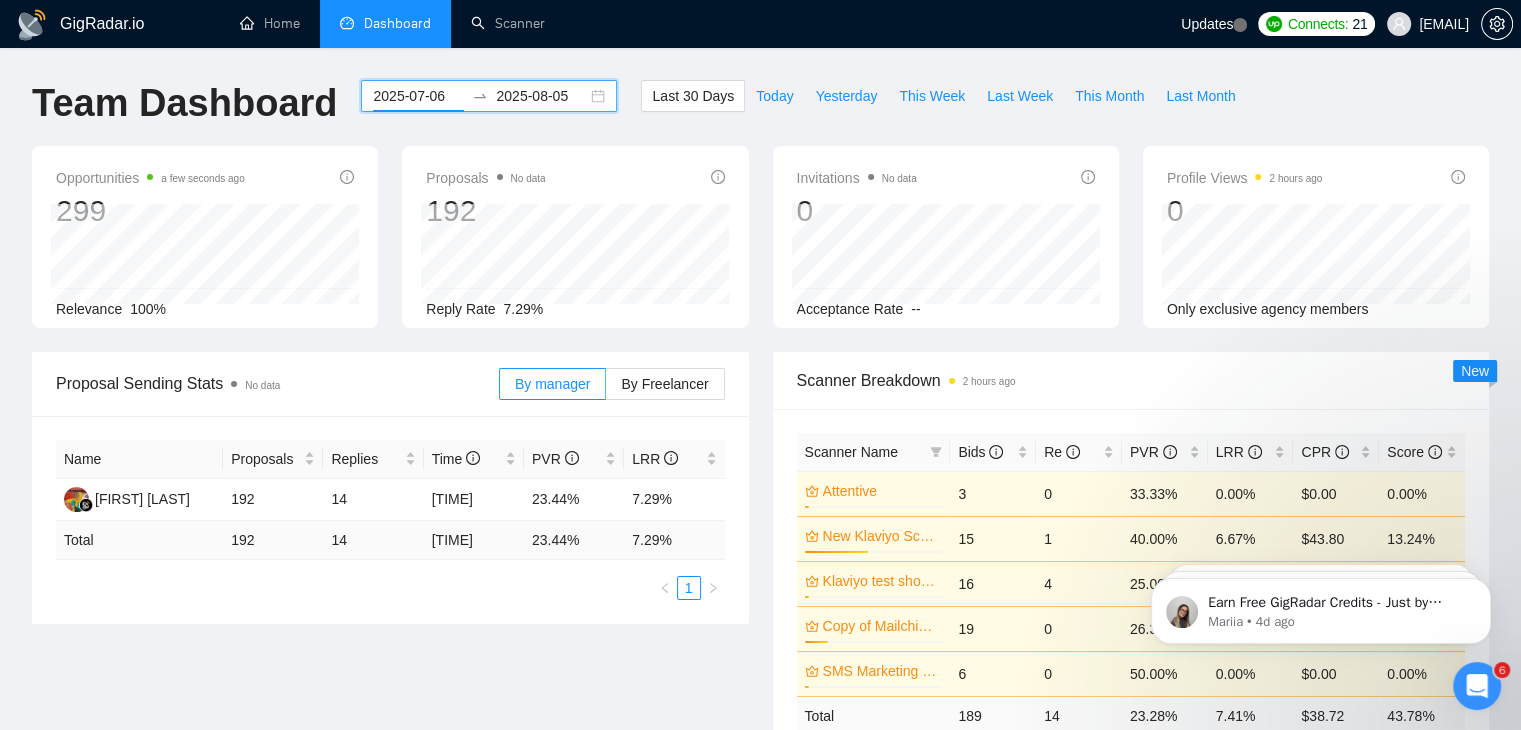 click on "2025-07-06" at bounding box center (418, 96) 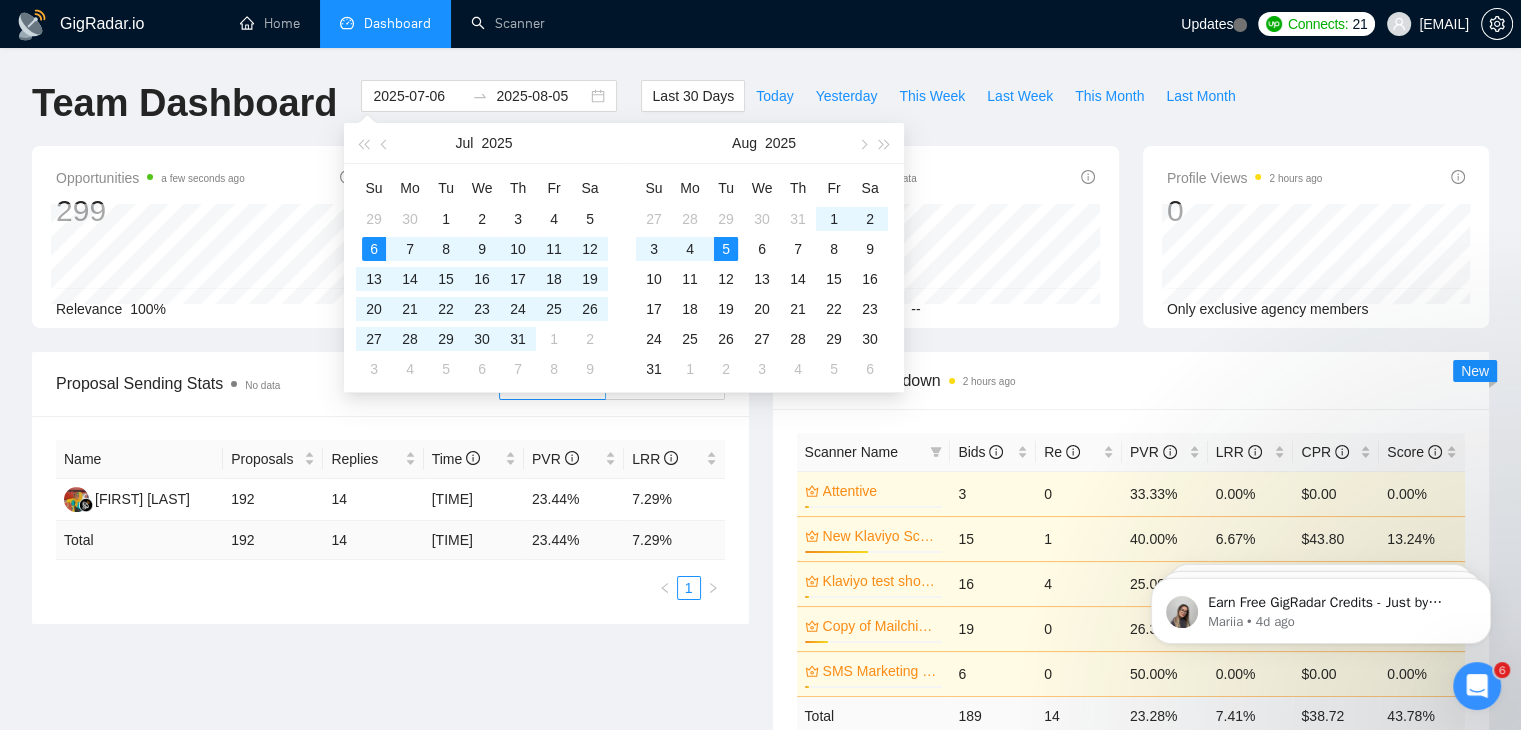 click on "Opportunities a few seconds ago 299   Relevance 100% Proposals No data 192   Reply Rate 7.29% Invitations No data 0   Acceptance Rate -- Profile Views 2 hours ago 0   Only exclusive agency members" at bounding box center (760, 249) 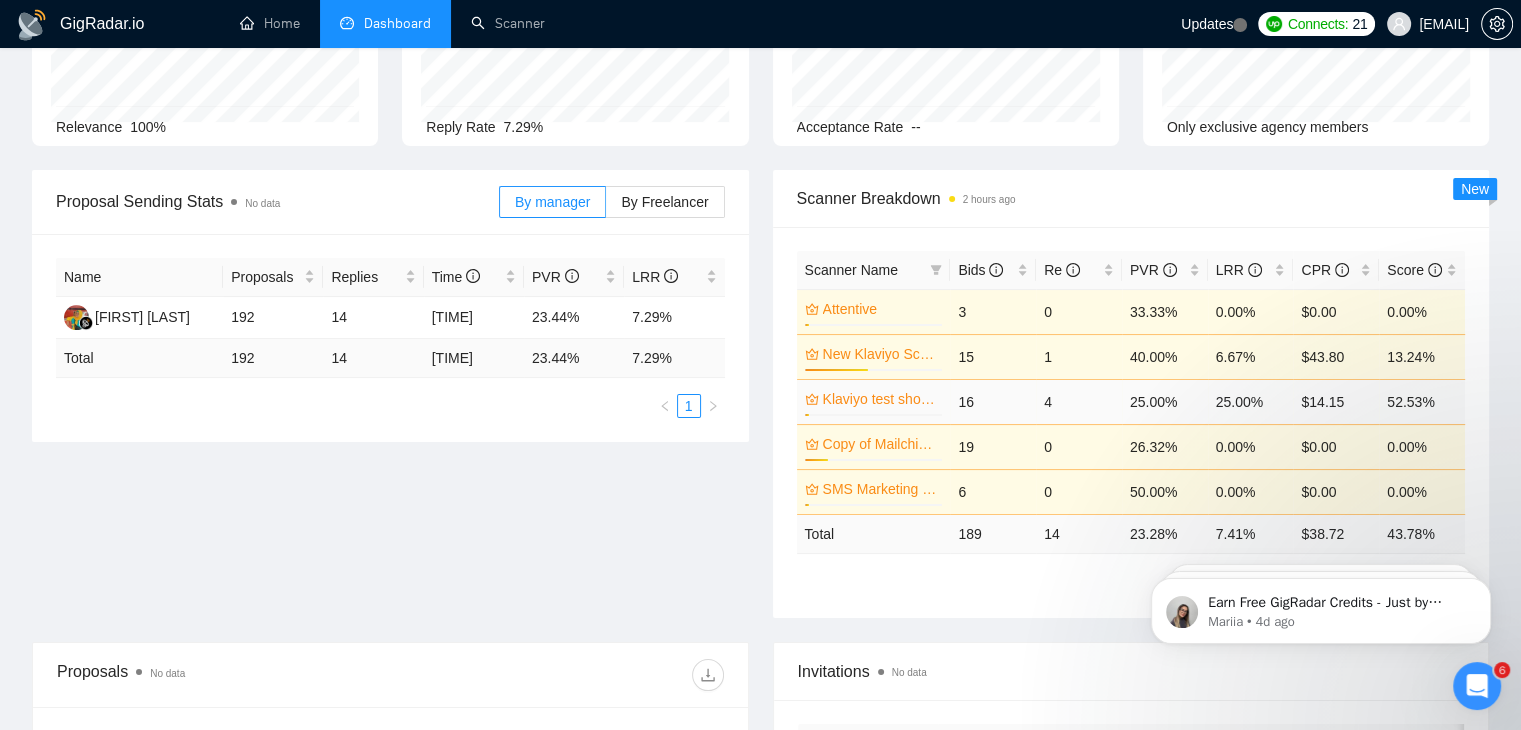 scroll, scrollTop: 0, scrollLeft: 0, axis: both 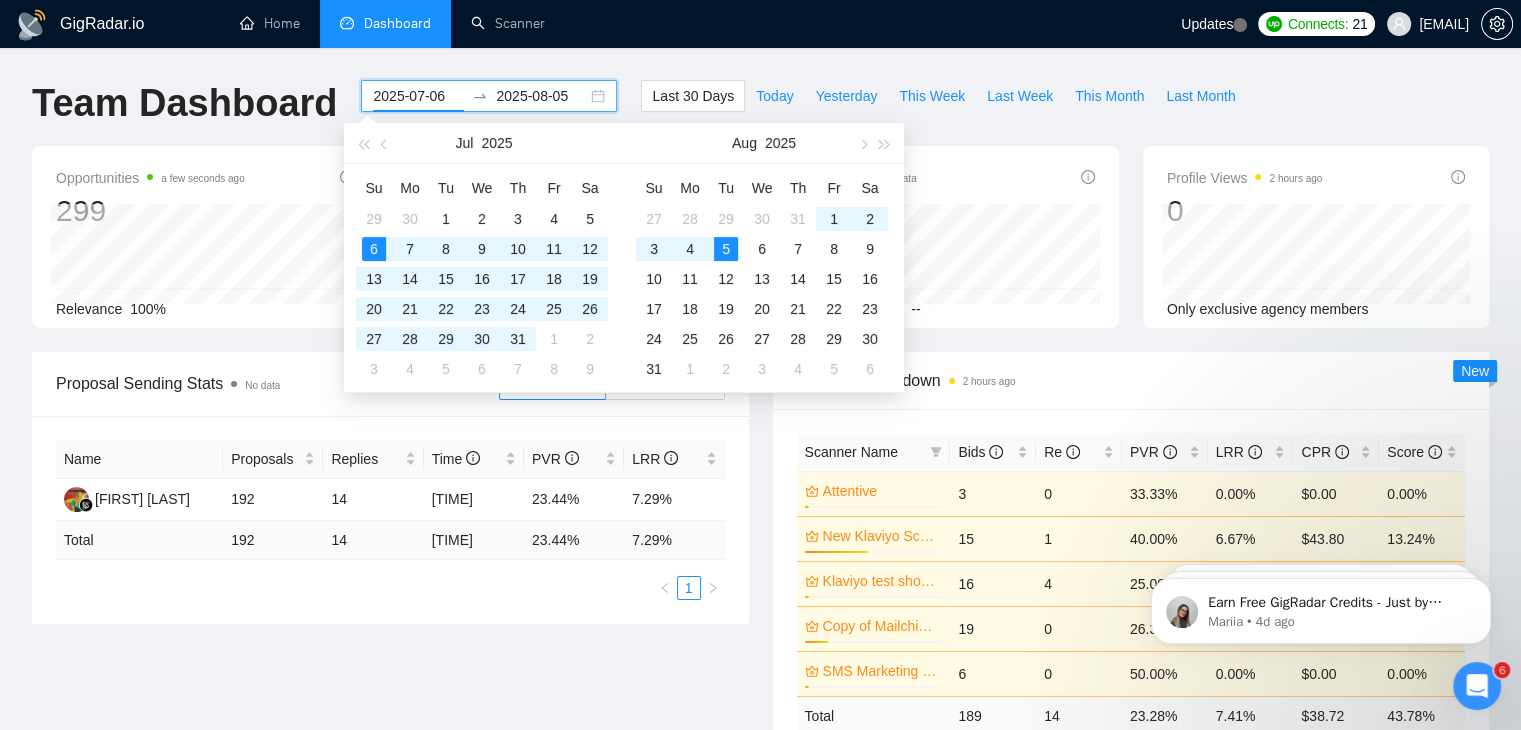 click on "2025-07-06" at bounding box center (418, 96) 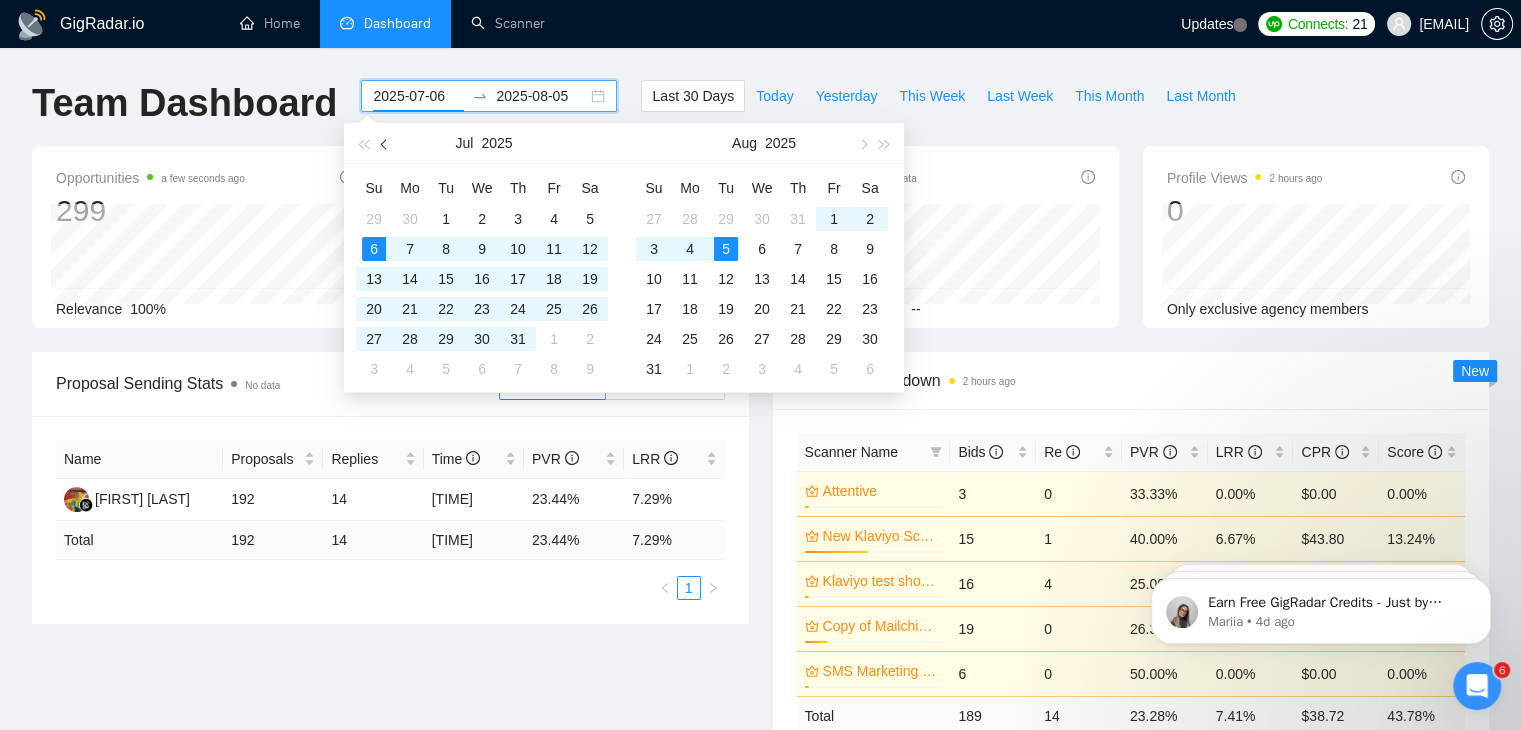 click at bounding box center (385, 143) 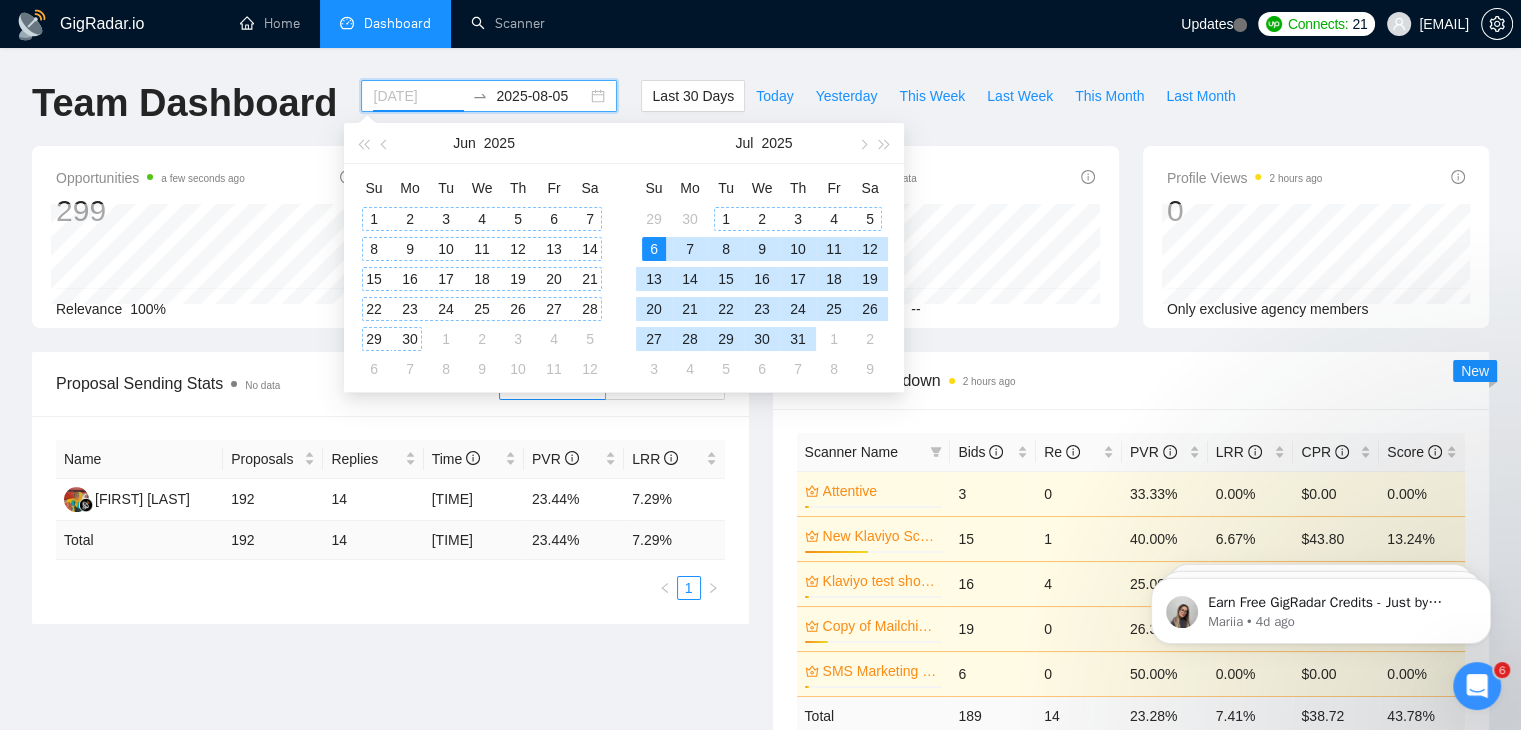 click on "1" at bounding box center (374, 219) 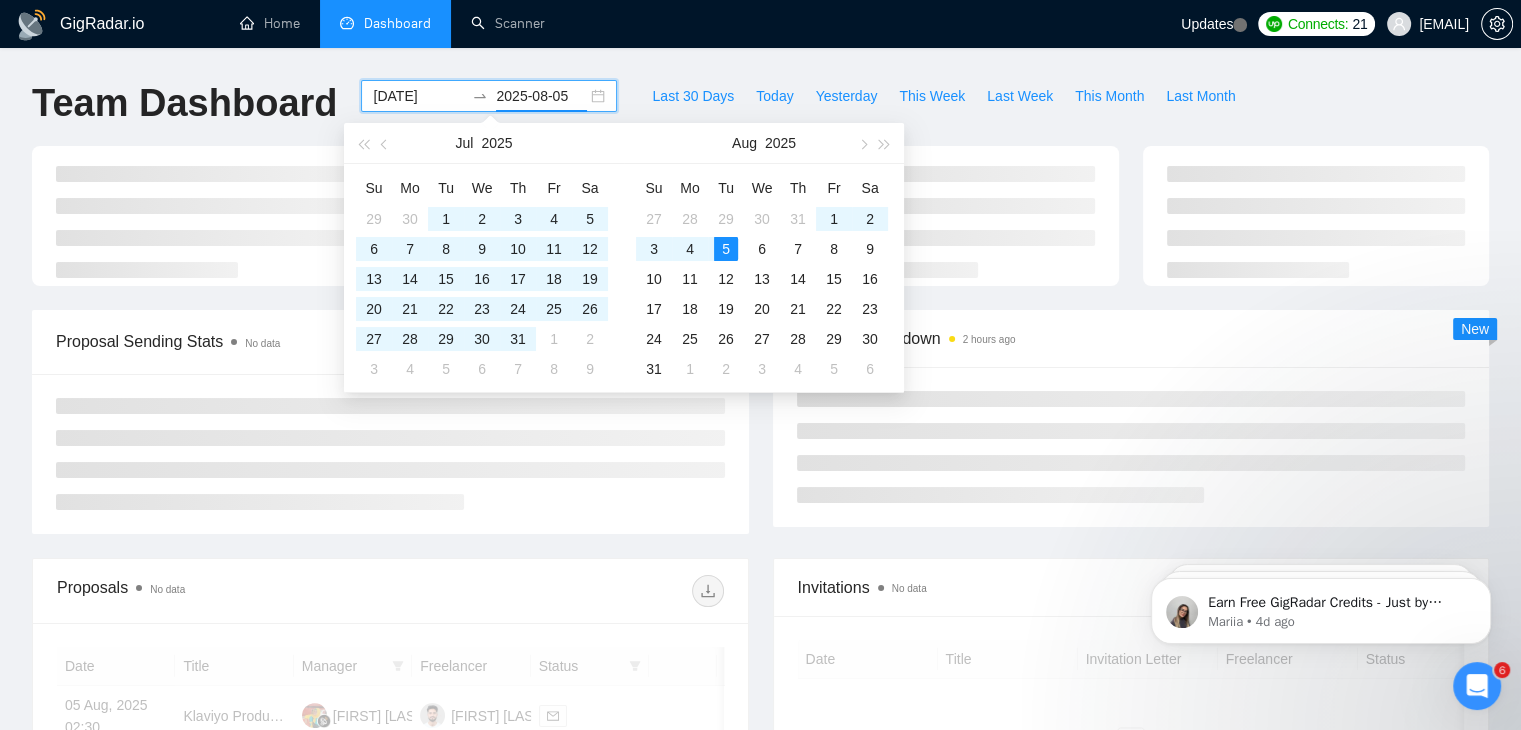 click on "GigRadar.io Home Dashboard Scanner Updates
Connects: 21 [EMAIL] Team Dashboard [DATE] [DATE] Last 30 Days Today Yesterday This Week Last Week This Month Last Month Proposal Sending Stats No data By manager By Freelancer Scanner Breakdown 2 hours ago New Proposals No data Date Title Manager Freelancer Status               [DATE] [TIME] Klaviyo Product Slice Design Expert Needed [FIRST] [LAST] [FIRST] [LAST] [DATE] [TIME] Create Mailchimp Email Campaigns [FIRST] [LAST] [FIRST] [LAST] [DATE] [TIME] Klaviyo Email Marketing Expert Needed [FIRST] [LAST] [FIRST] [LAST] [DATE] [TIME] Looking for an Email Designer Skilled in Figma [FIRST] [LAST] [FIRST] [LAST] [DATE] [TIME] Klaviyo Email Funnel Integration and Postscript Setup [FIRST] [LAST] [FIRST] [LAST] [DATE] [TIME] Implementation of Canva Email Templates into Klaviyo [FIRST] [LAST] [FIRST] [LAST] [DATE] [TIME] [FIRST] [LAST] [DATE] [TIME] 1 2 3" at bounding box center [760, 735] 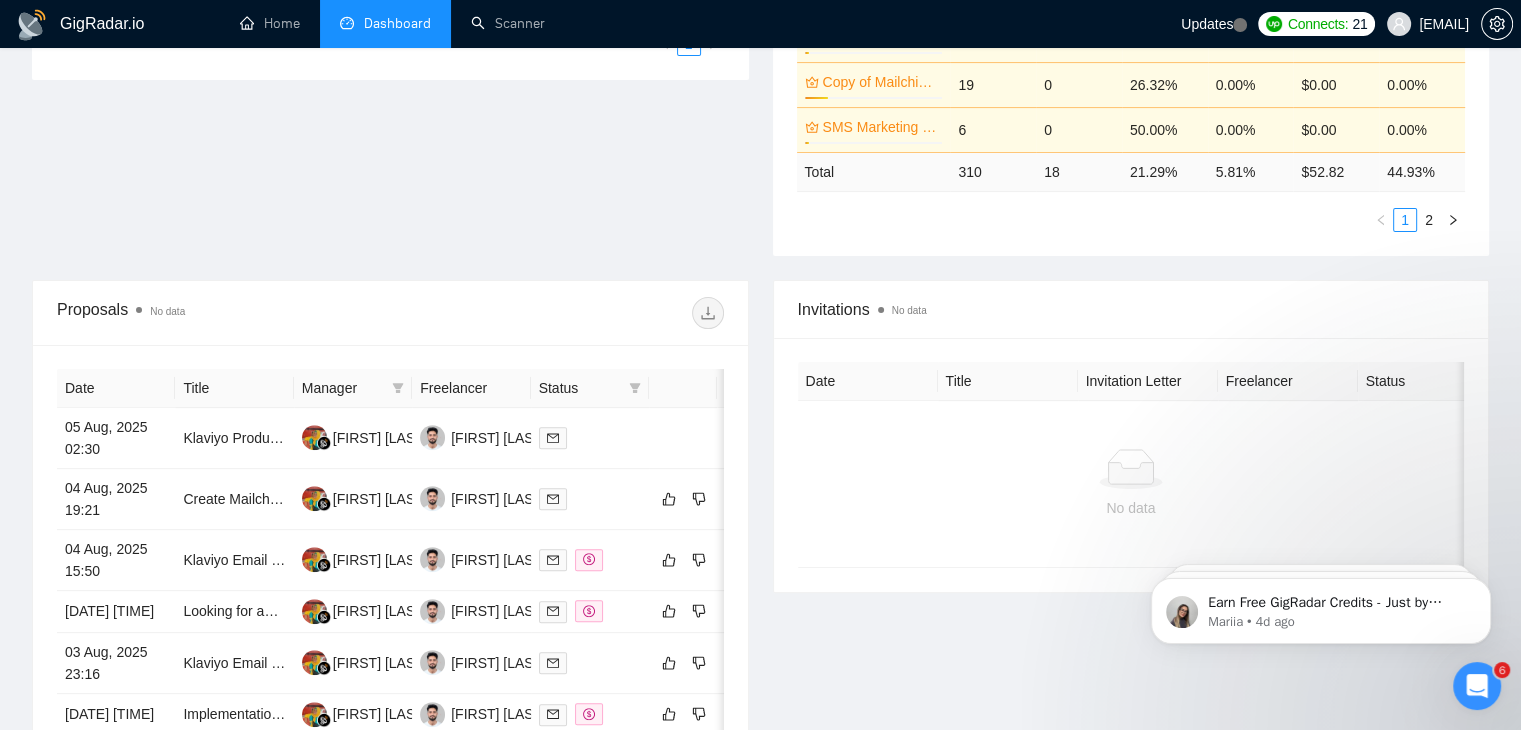 scroll, scrollTop: 0, scrollLeft: 0, axis: both 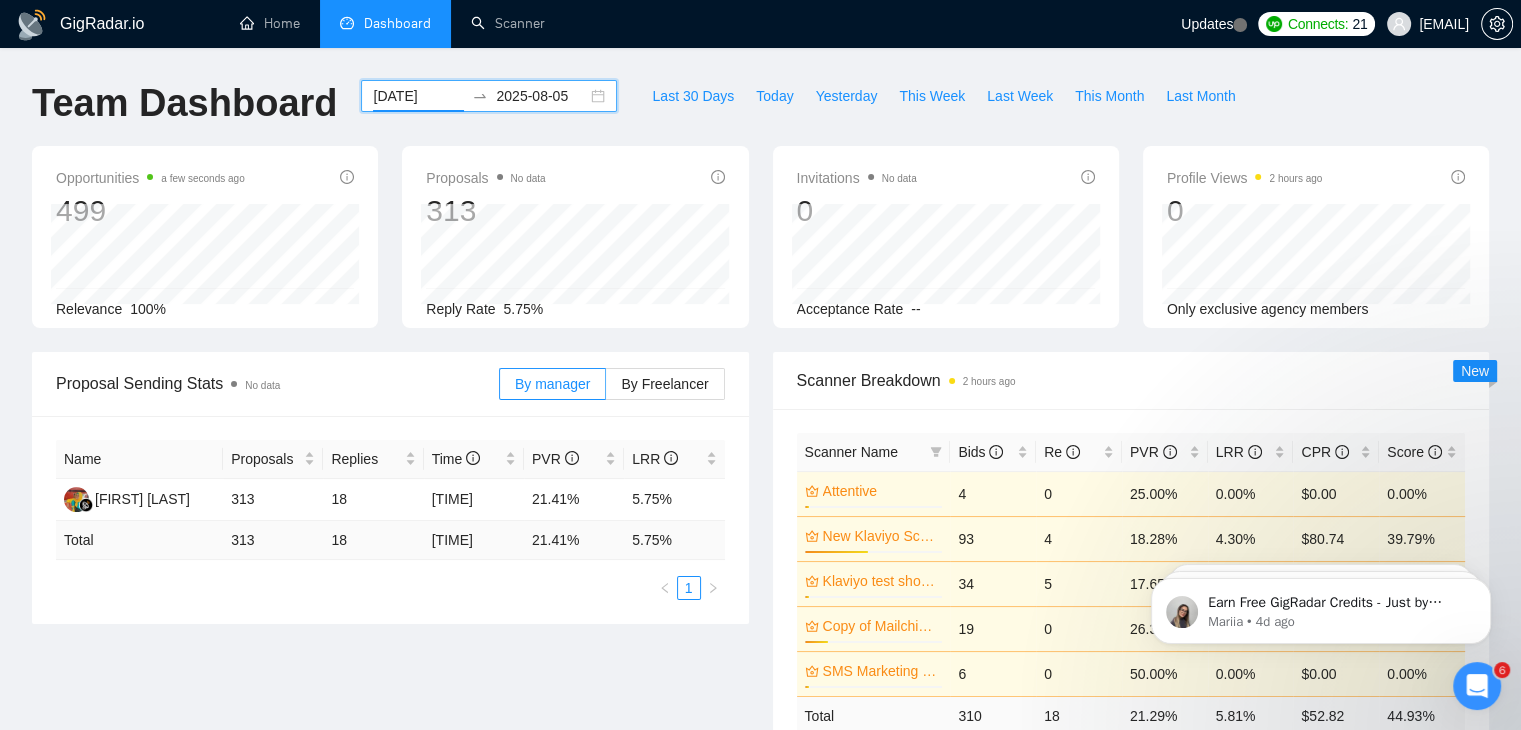 click on "[DATE]" at bounding box center (418, 96) 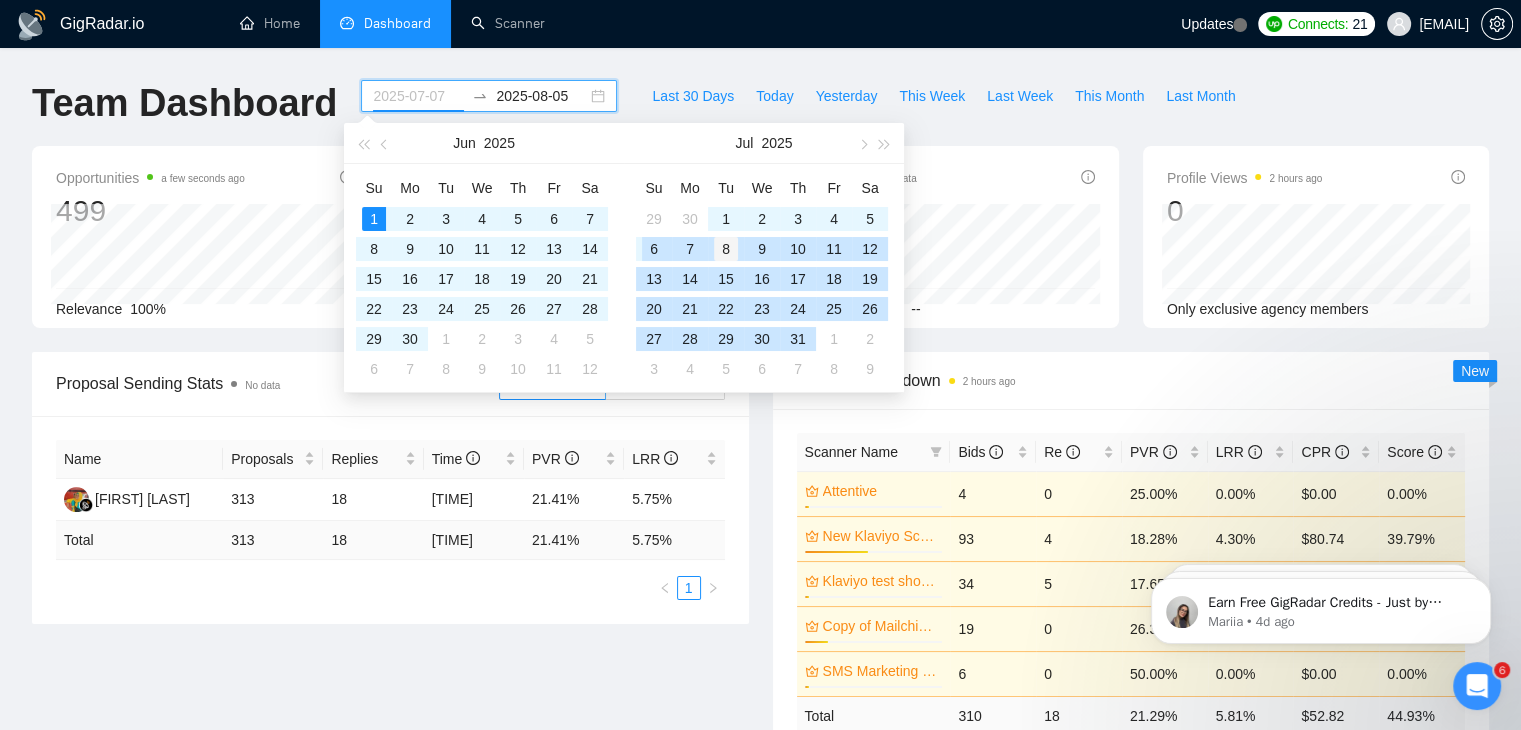 type on "2025-07-08" 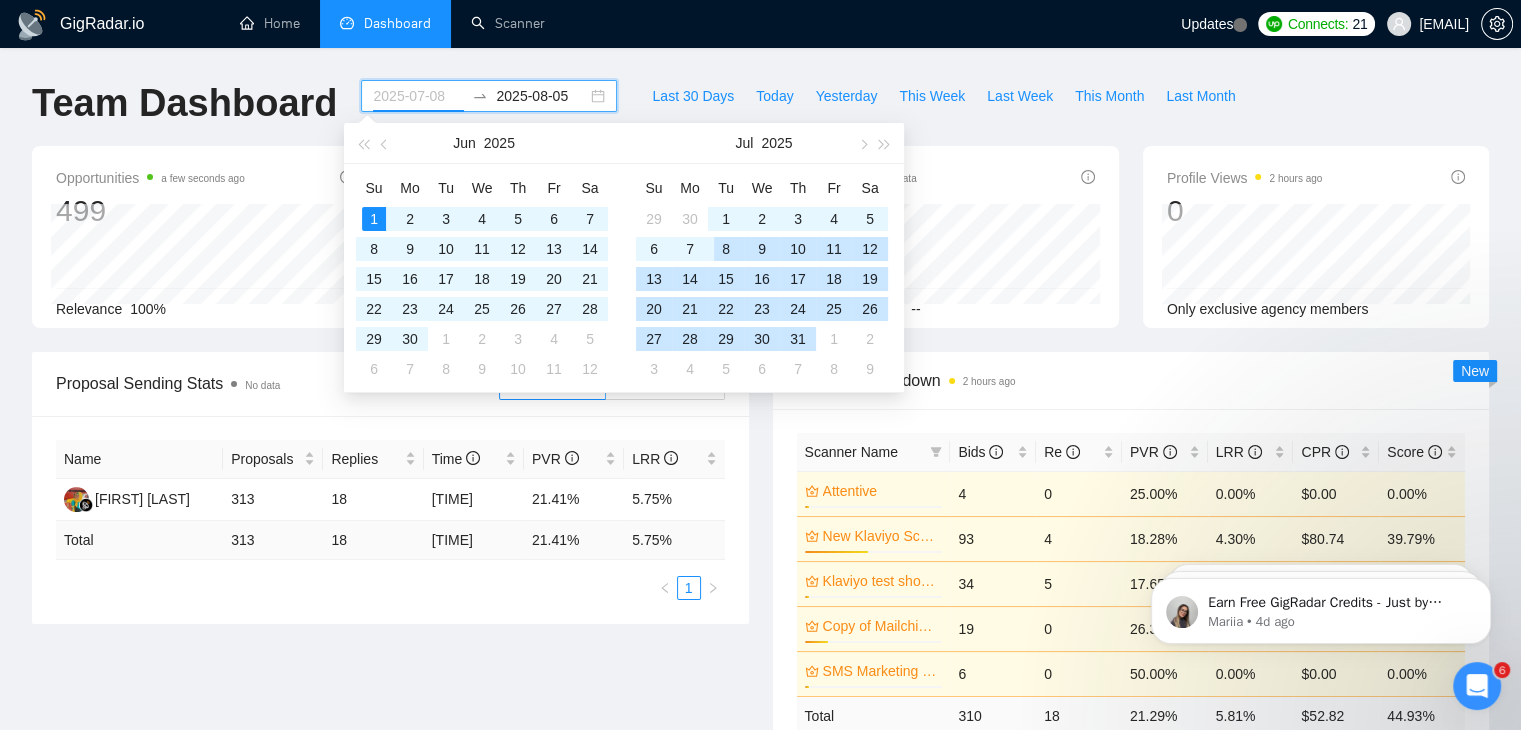 click on "8" at bounding box center (726, 249) 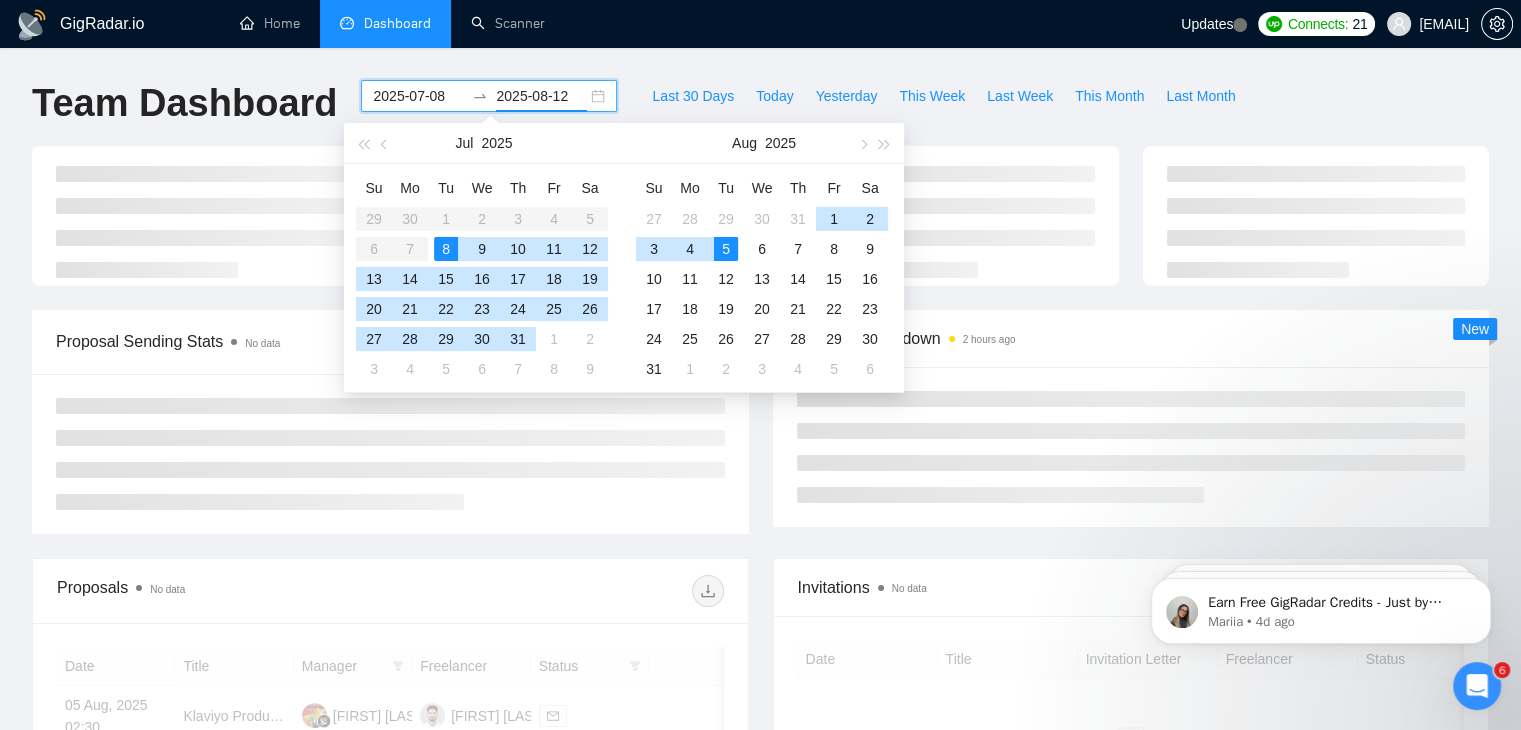 type on "2025-08-05" 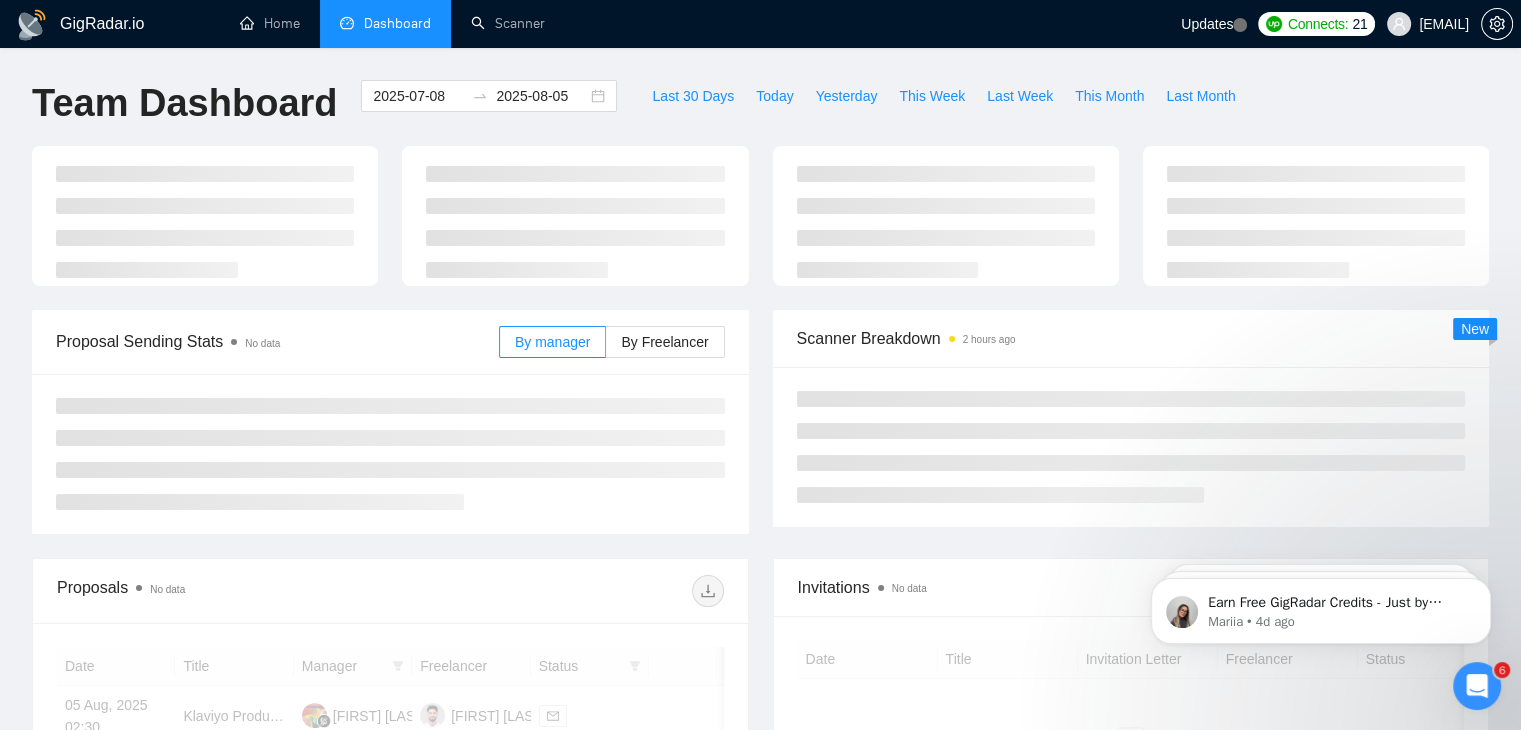 click on "Proposal Sending Stats No data By manager By Freelancer" at bounding box center [390, 422] 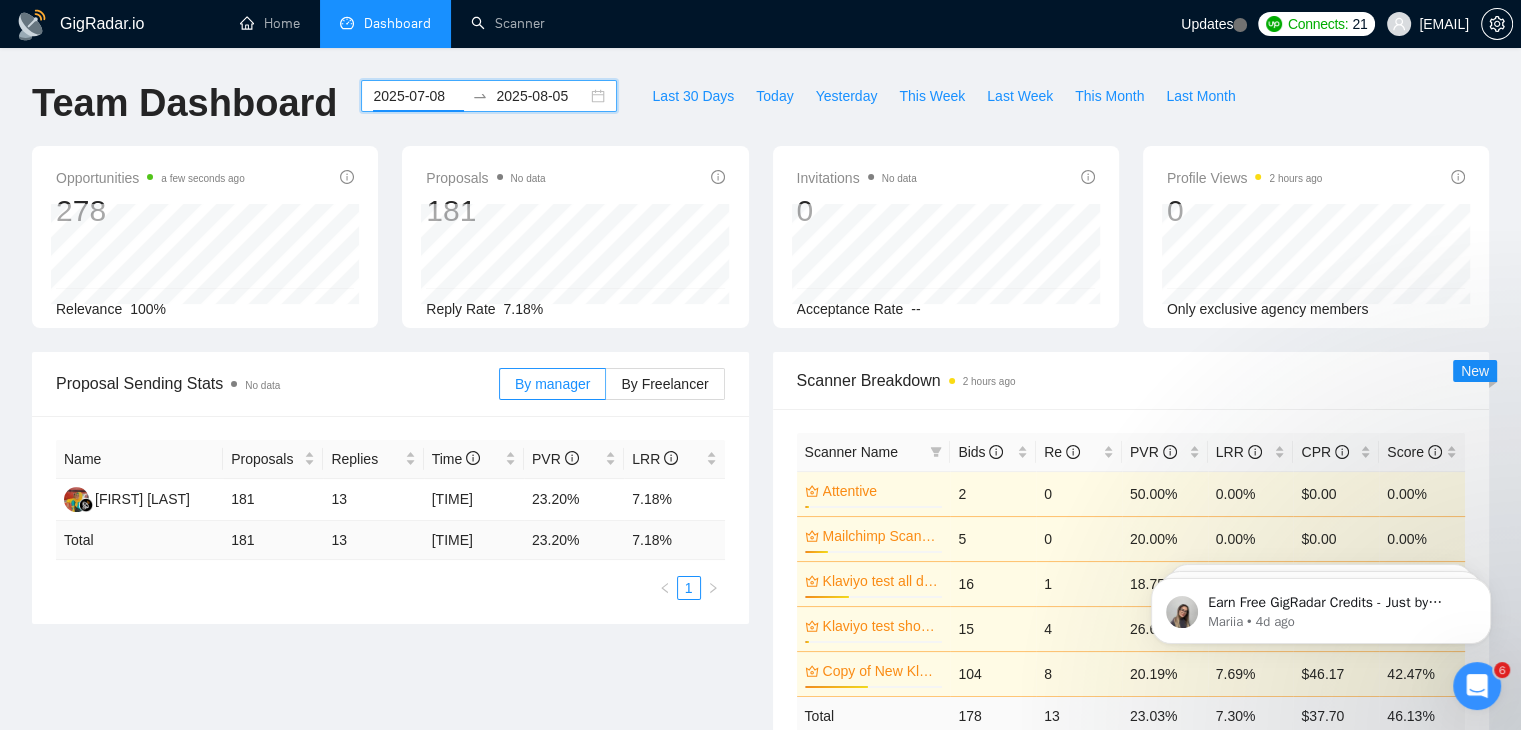 click on "2025-07-08" at bounding box center [418, 96] 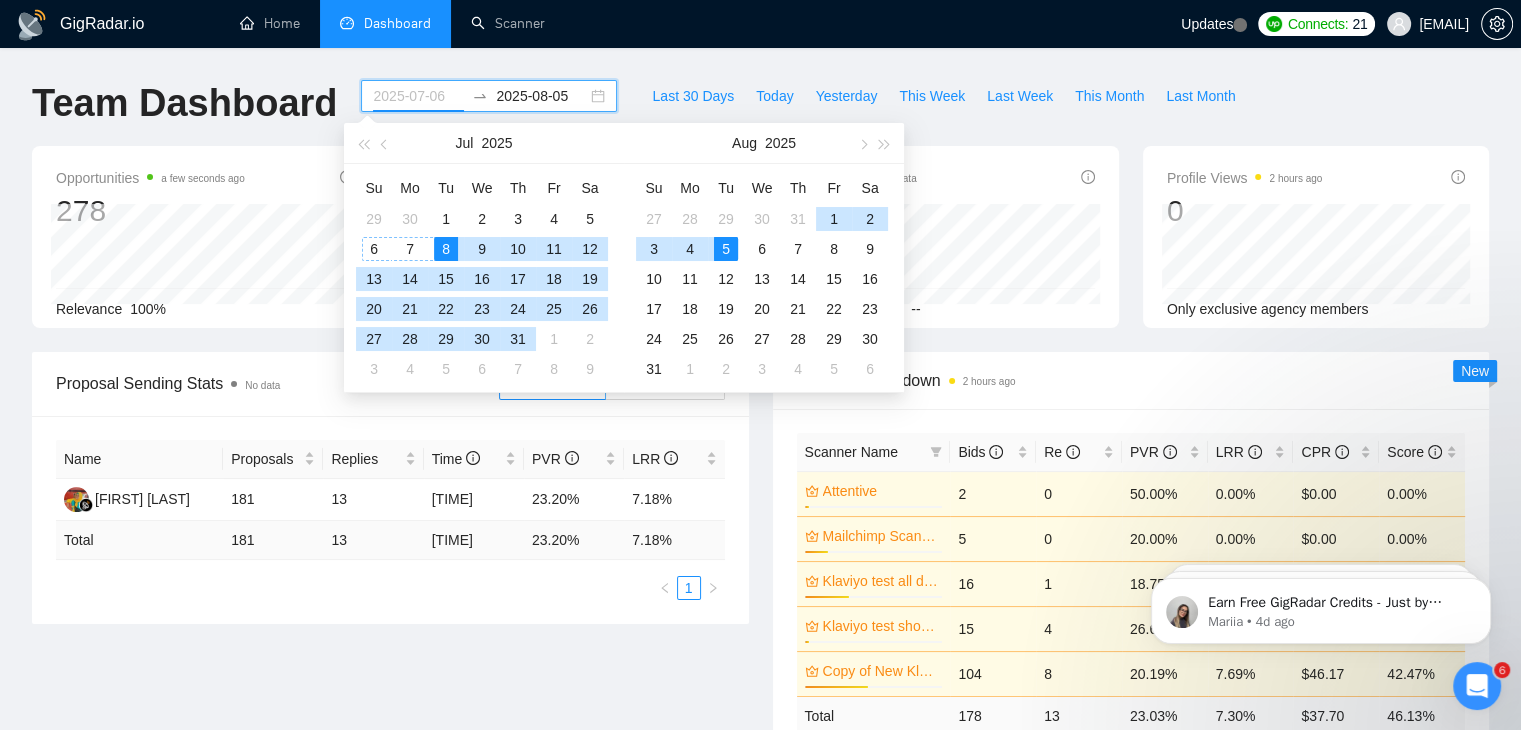 click on "6" at bounding box center (374, 249) 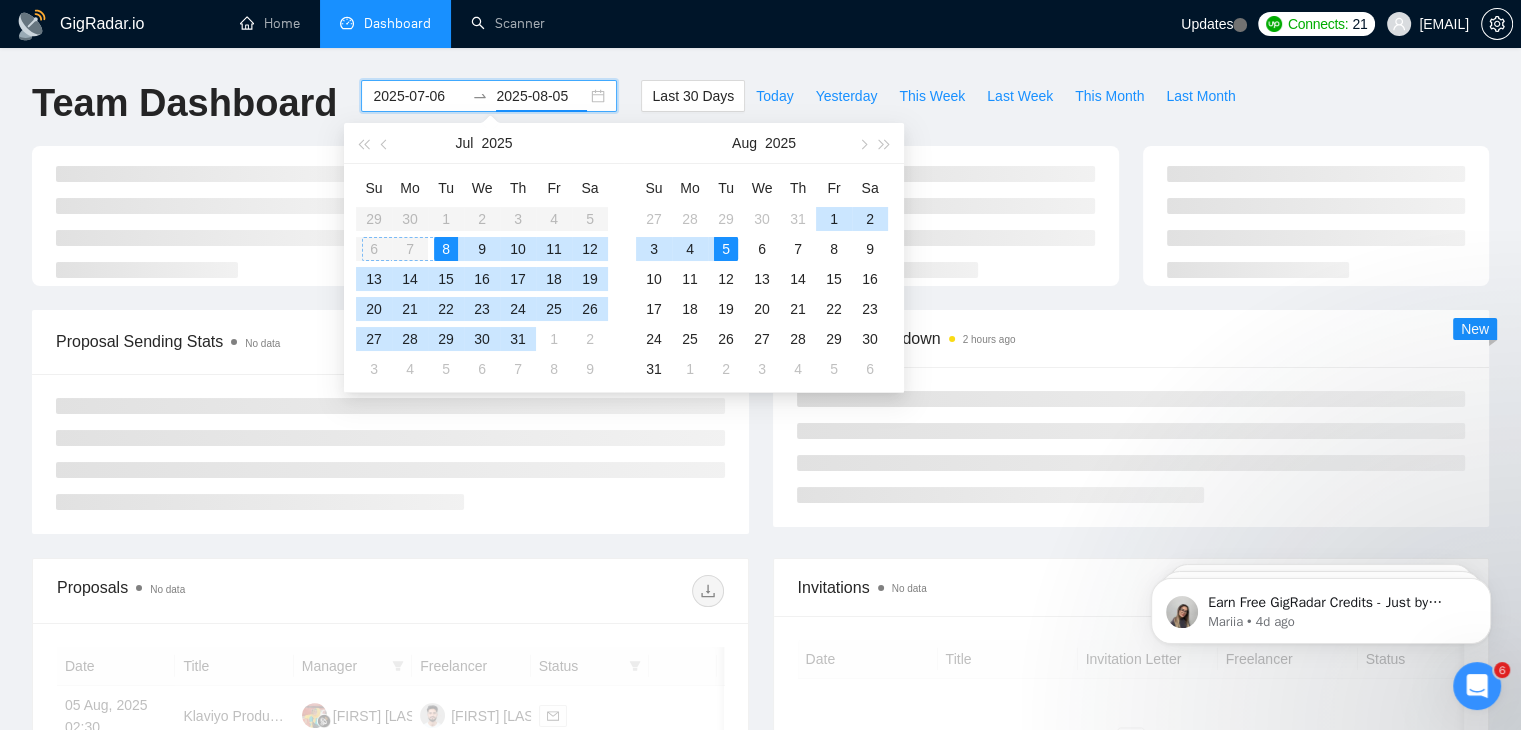 type on "2025-07-08" 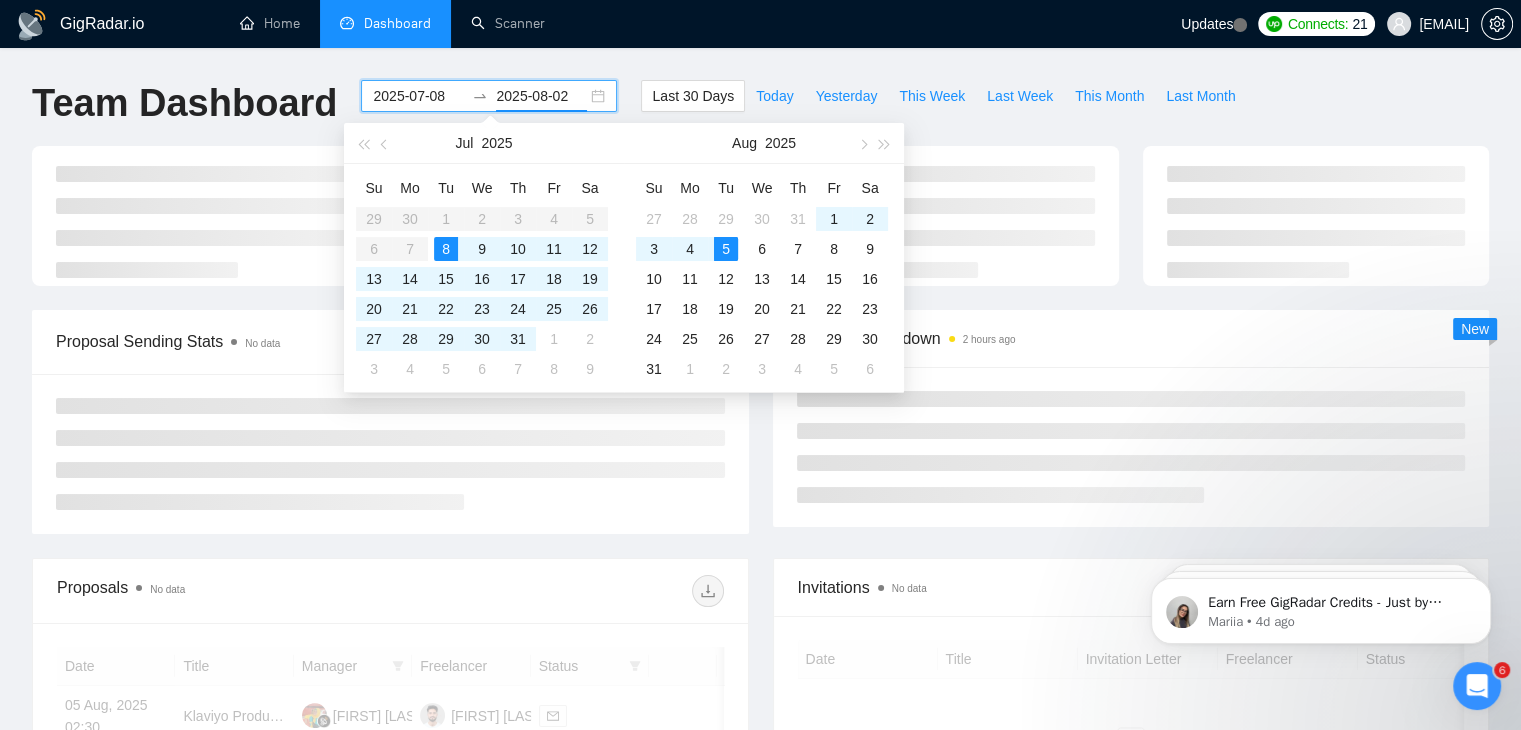 type on "2025-08-05" 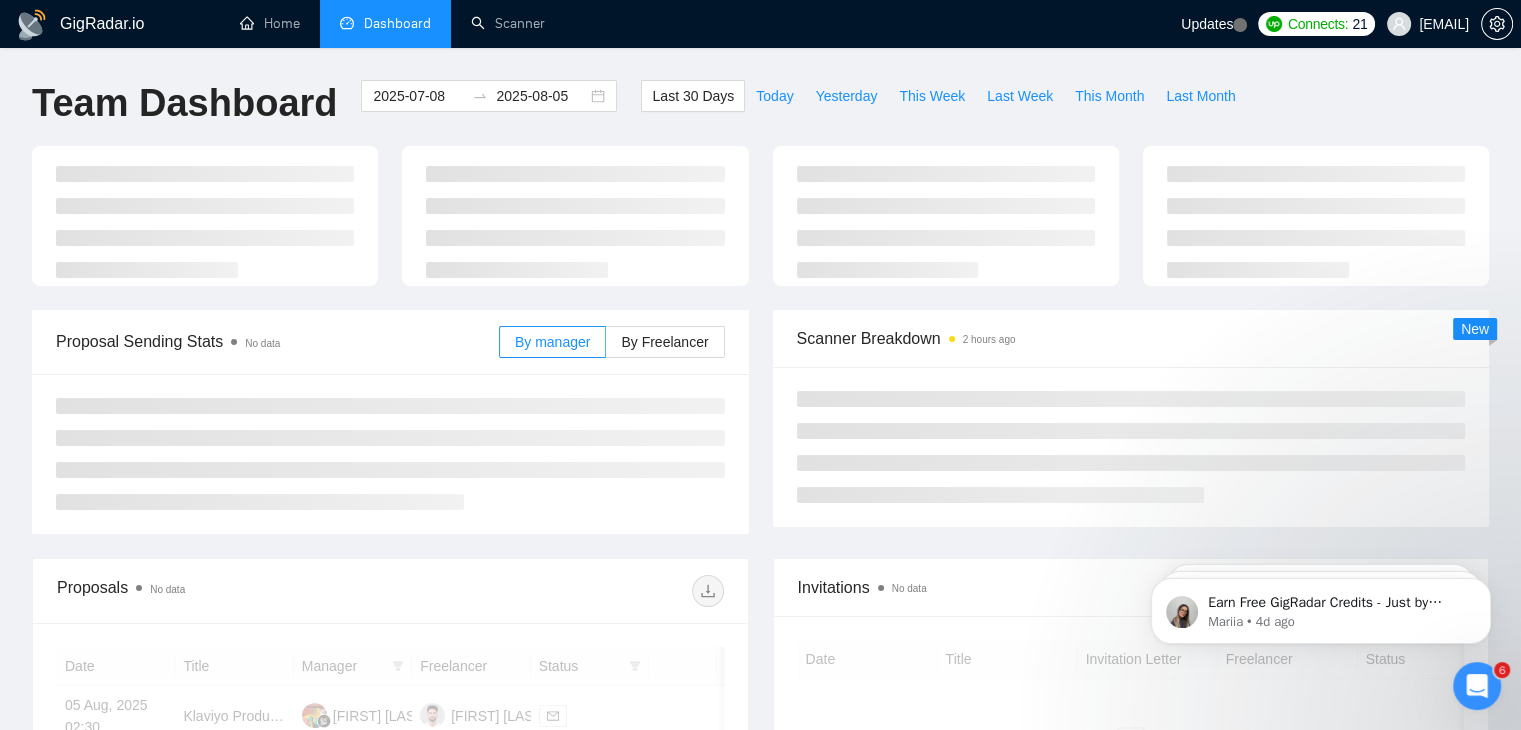 click at bounding box center [390, 454] 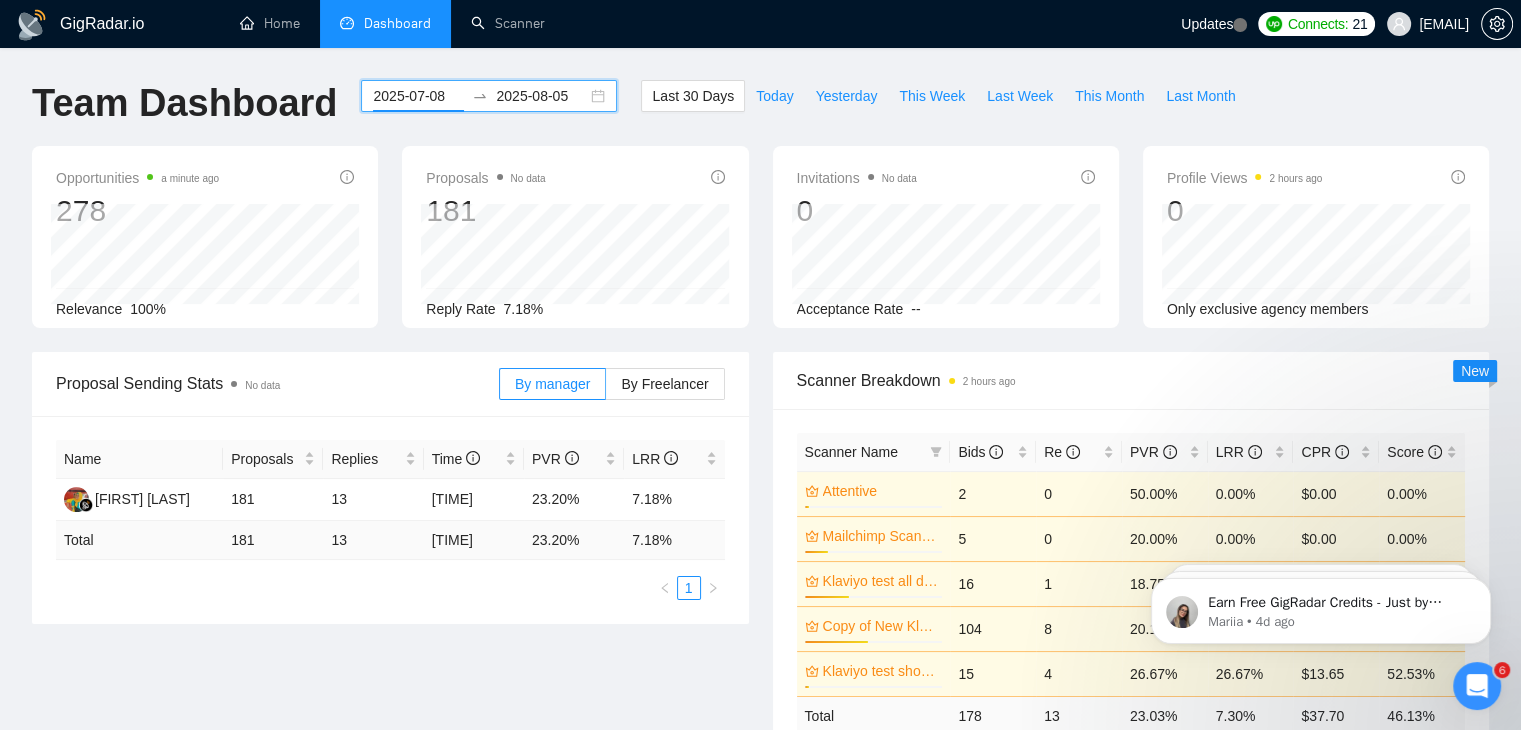 click on "2025-07-08" at bounding box center [418, 96] 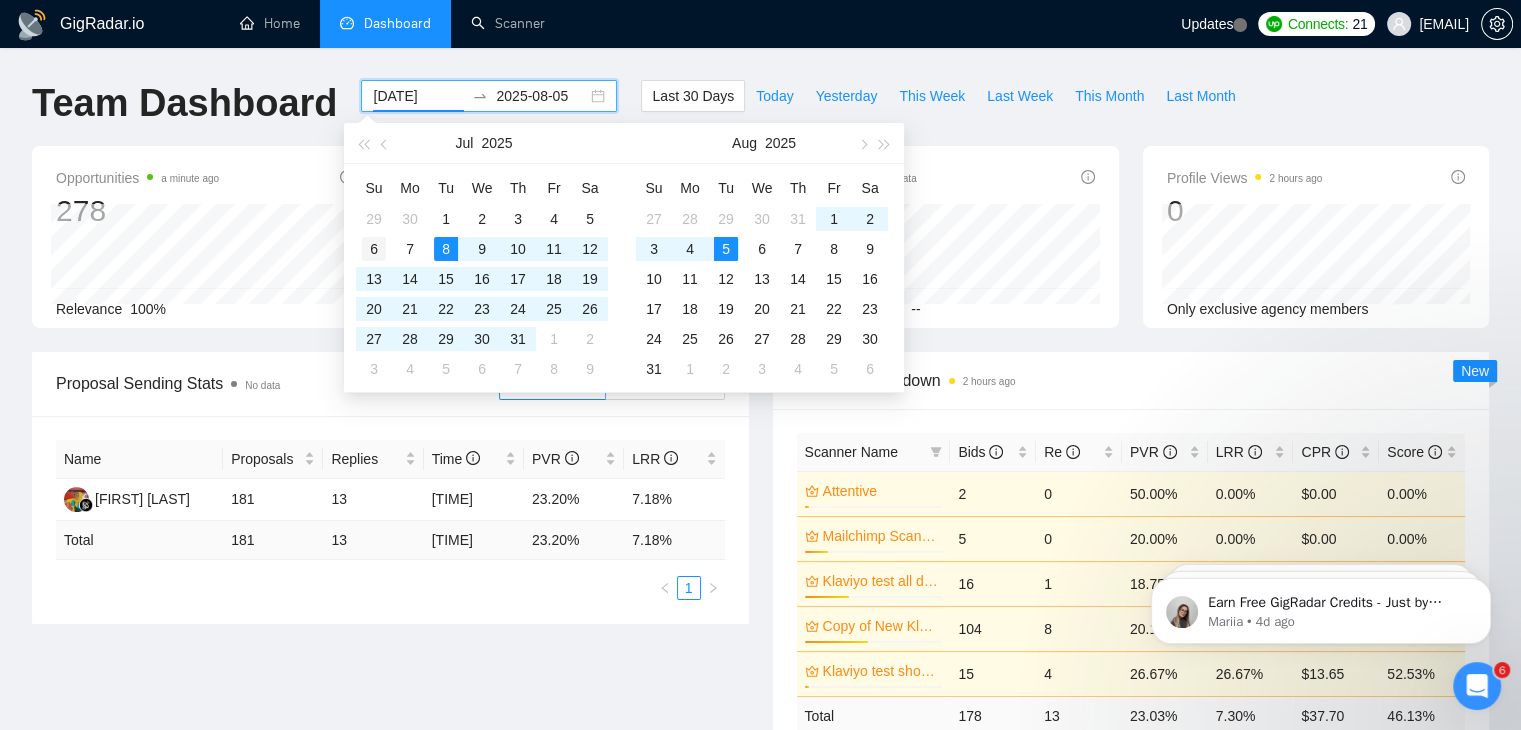type on "2025-07-06" 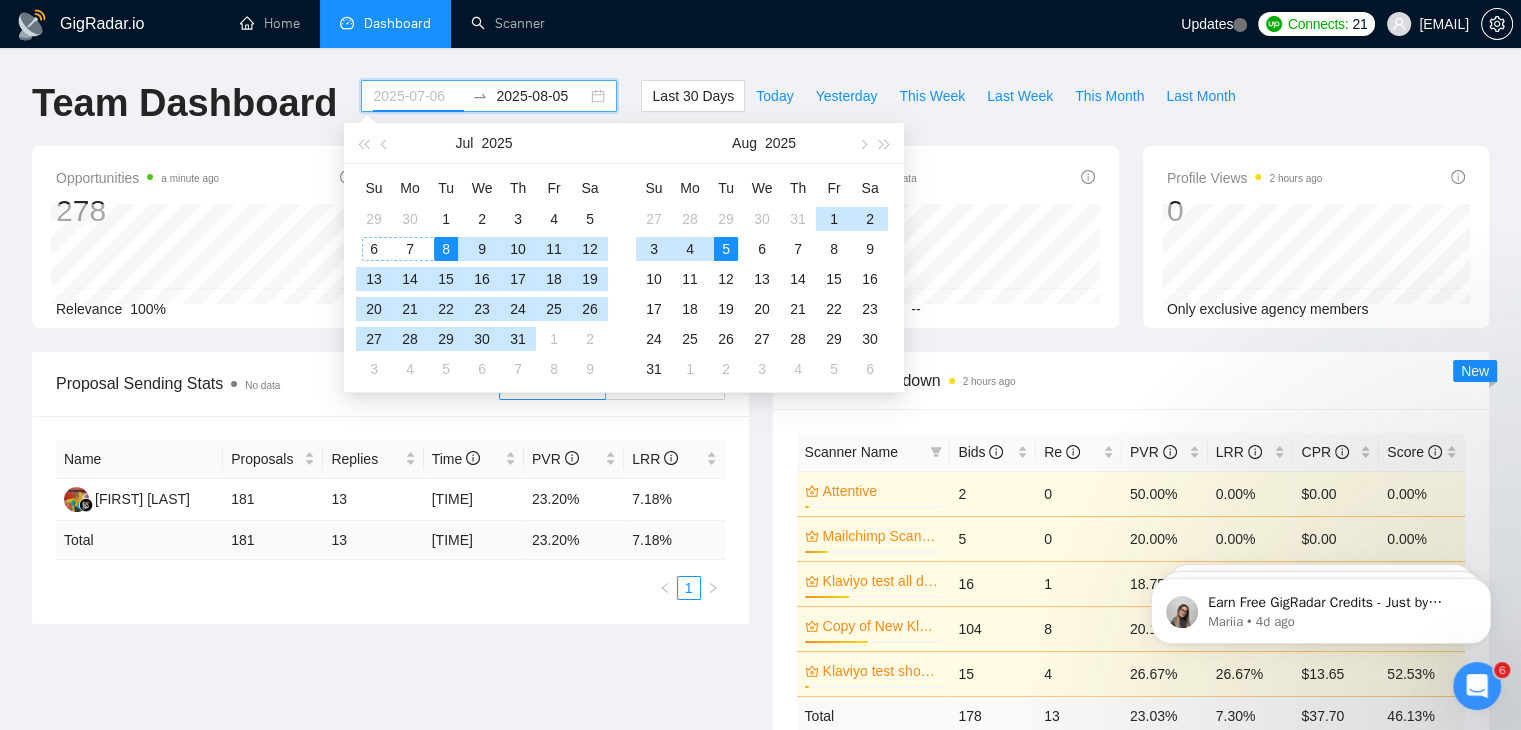click on "6" at bounding box center [374, 249] 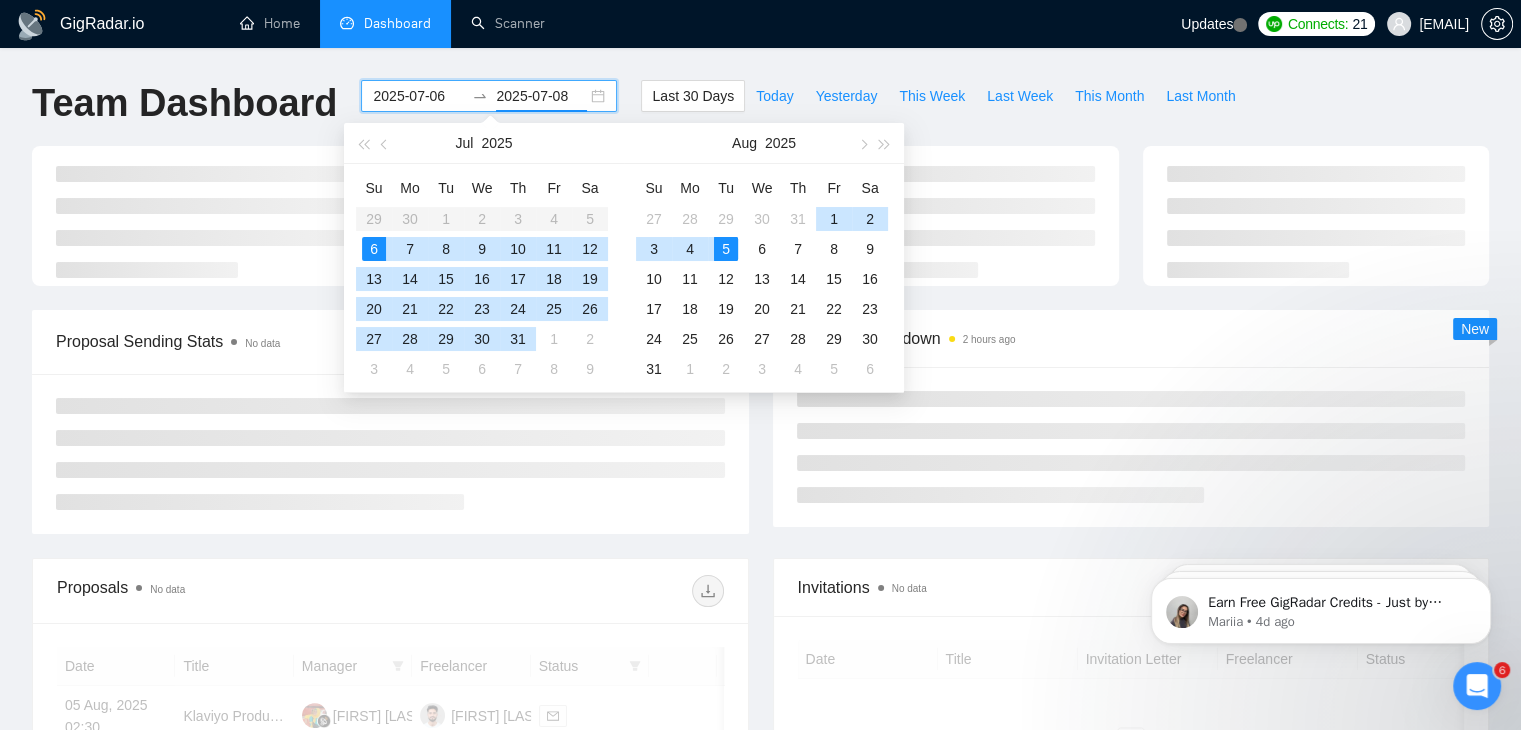 type on "2025-08-05" 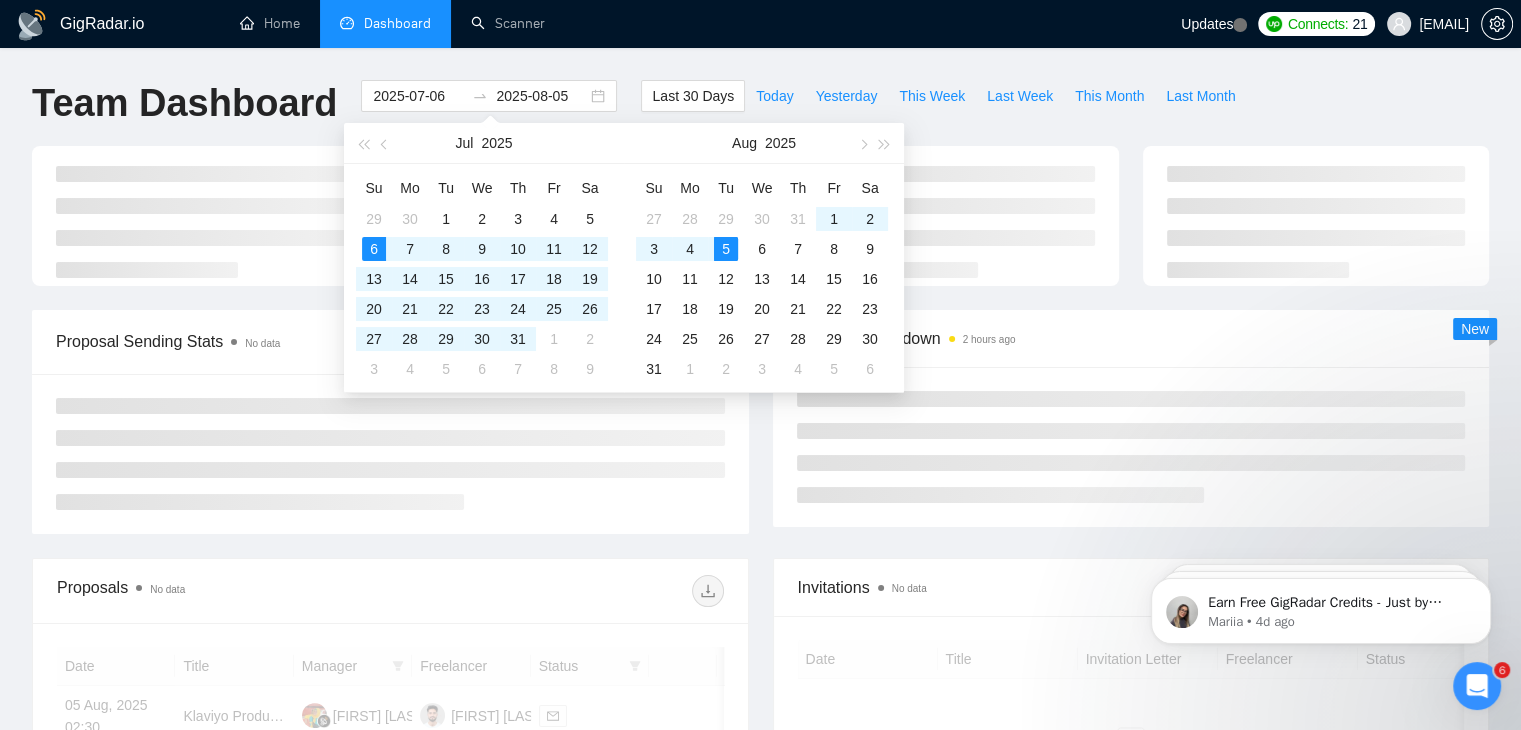 click at bounding box center (390, 454) 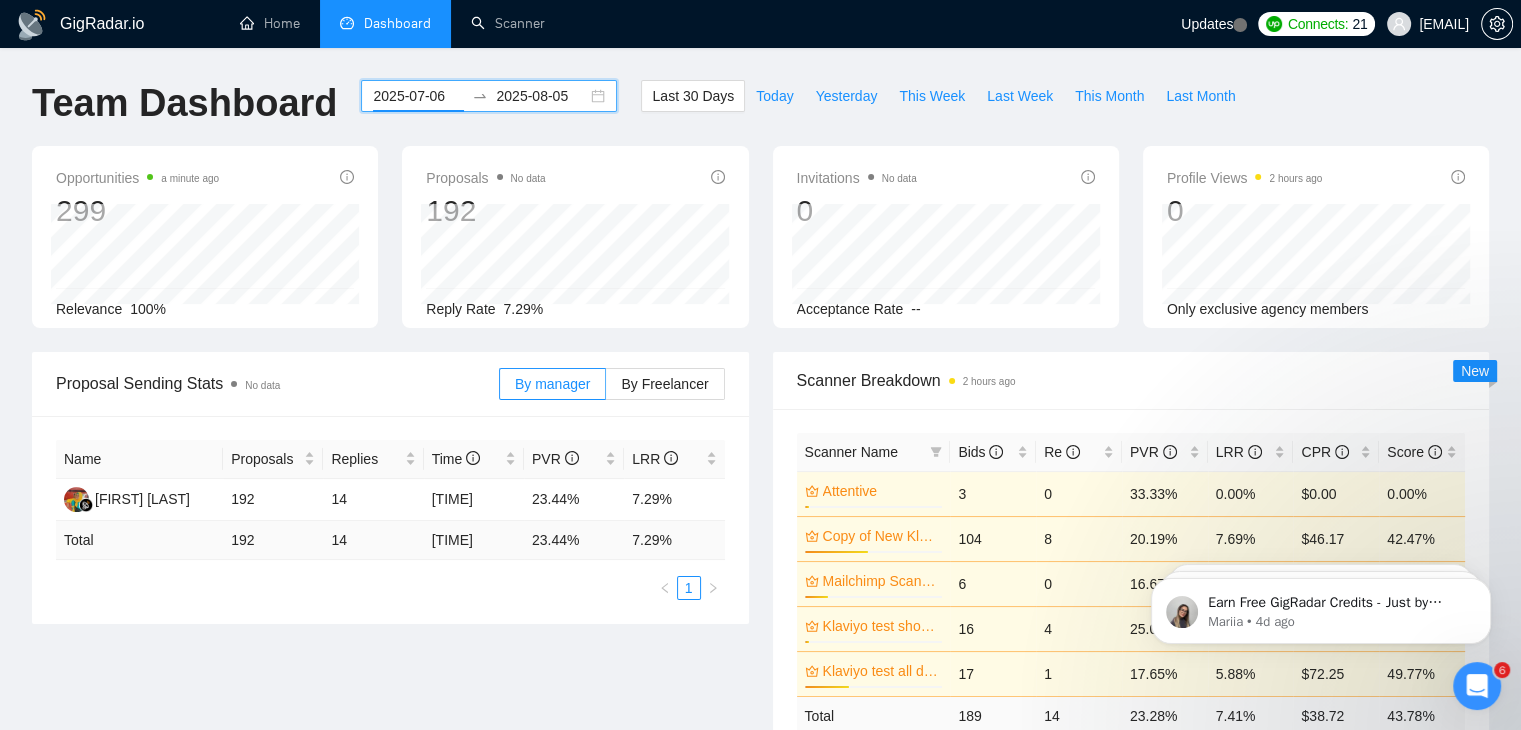 click on "2025-07-06" at bounding box center [418, 96] 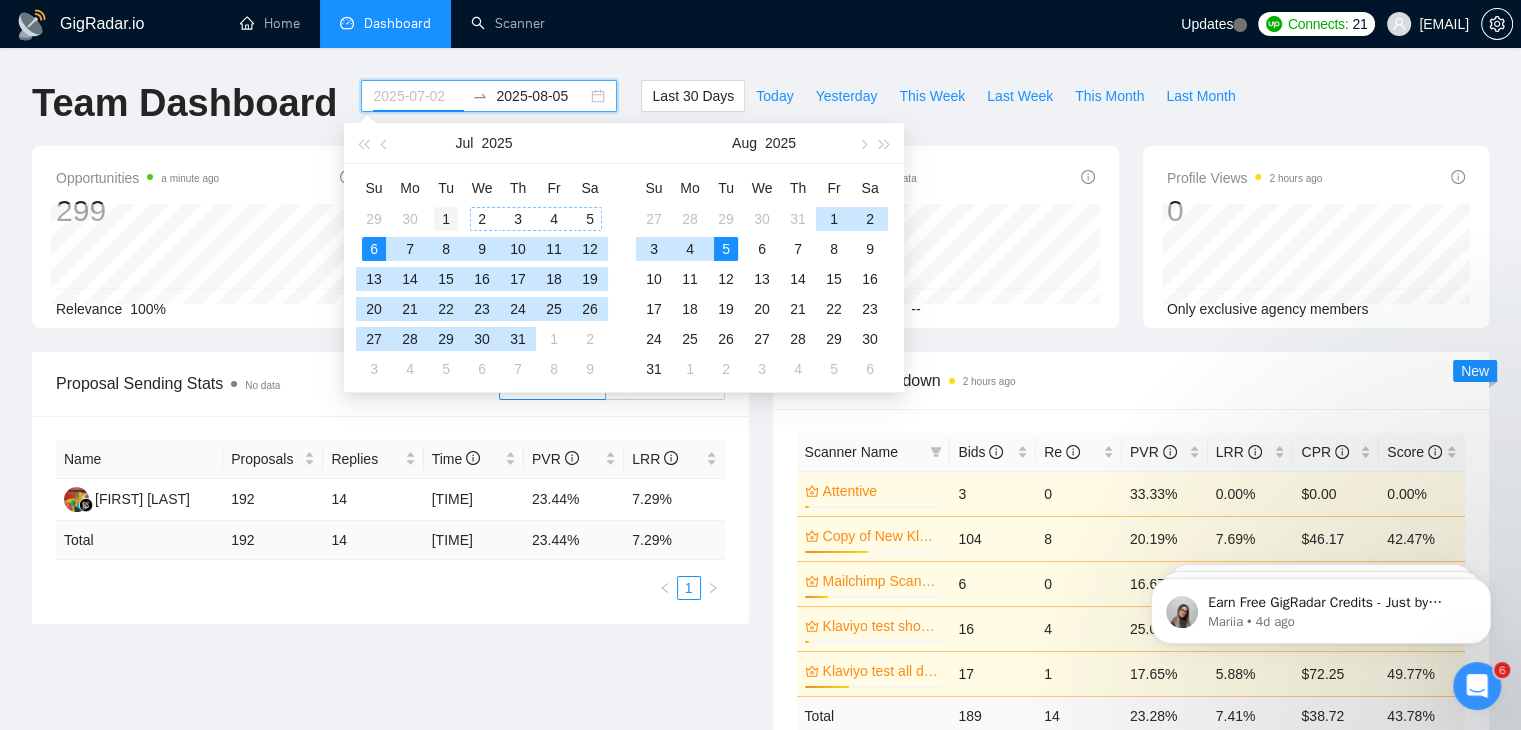 type on "2025-07-01" 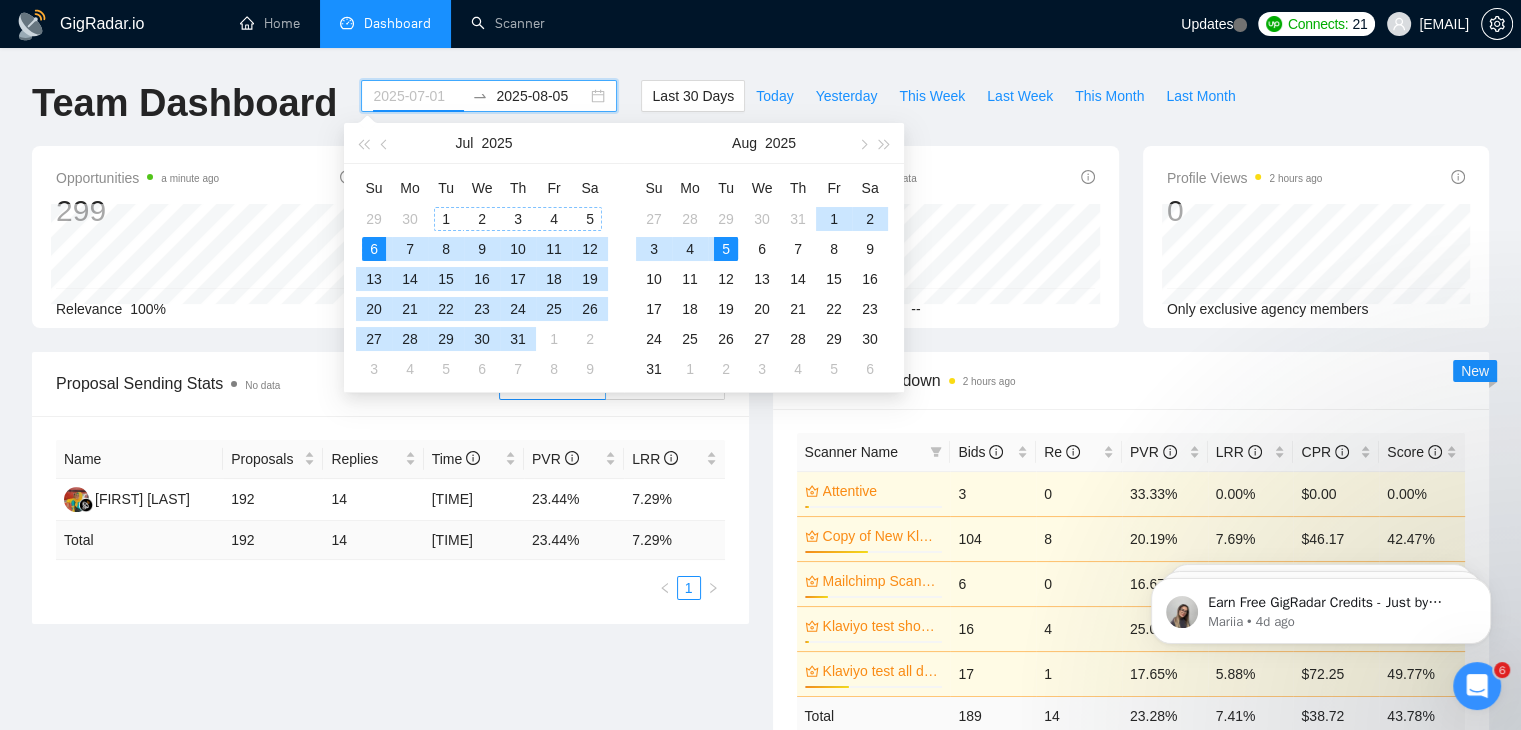 click on "1" at bounding box center (446, 219) 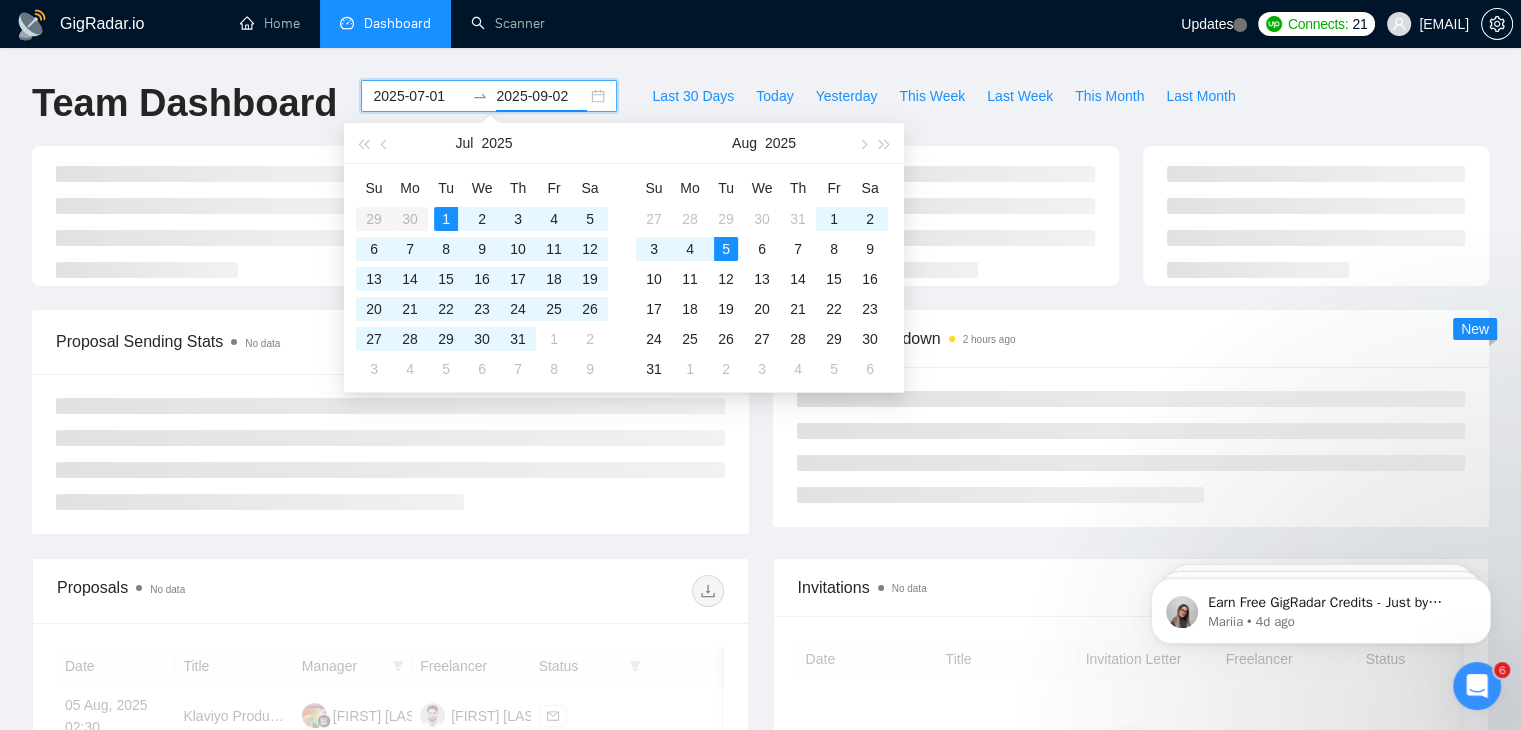 type on "2025-08-05" 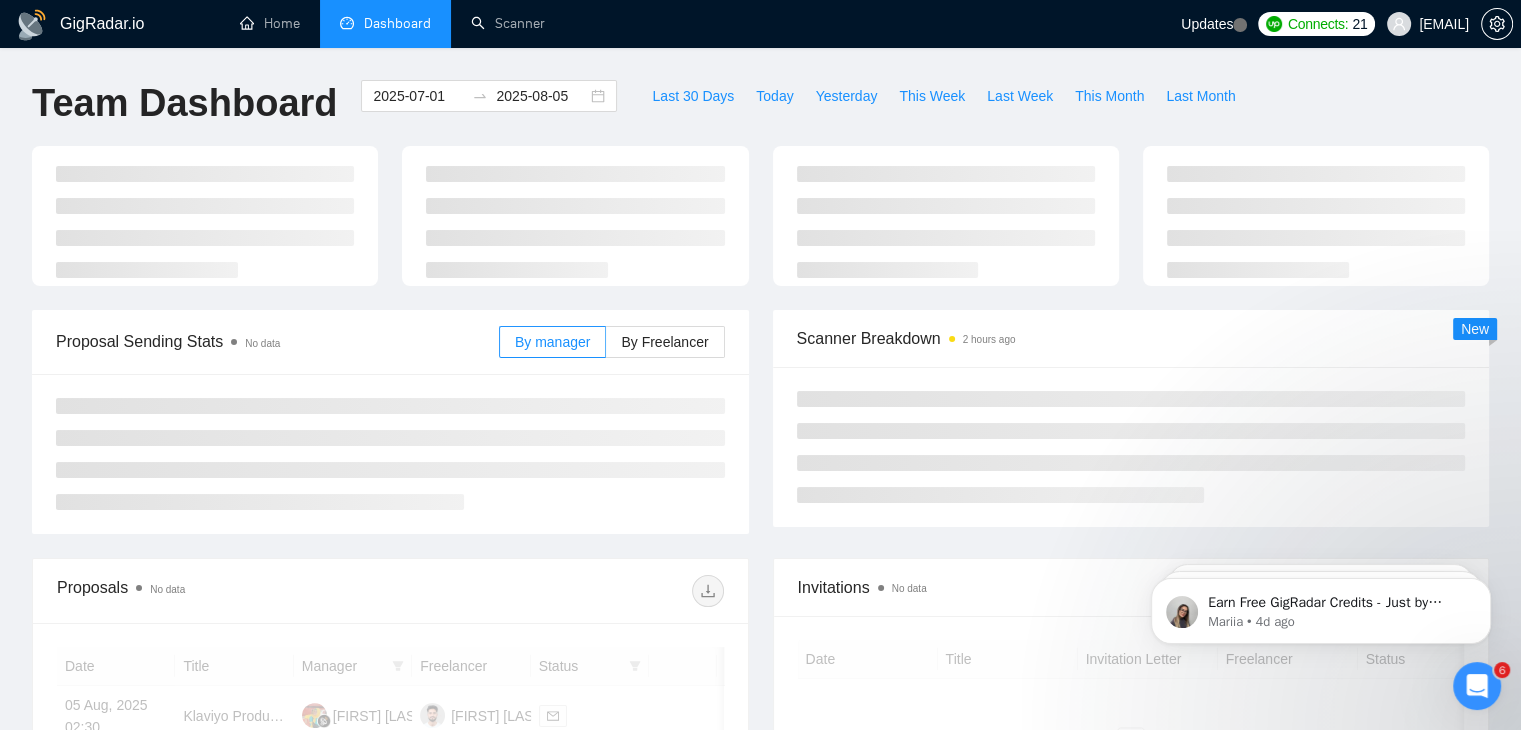 click on "Proposal Sending Stats No data By manager By Freelancer" at bounding box center [390, 422] 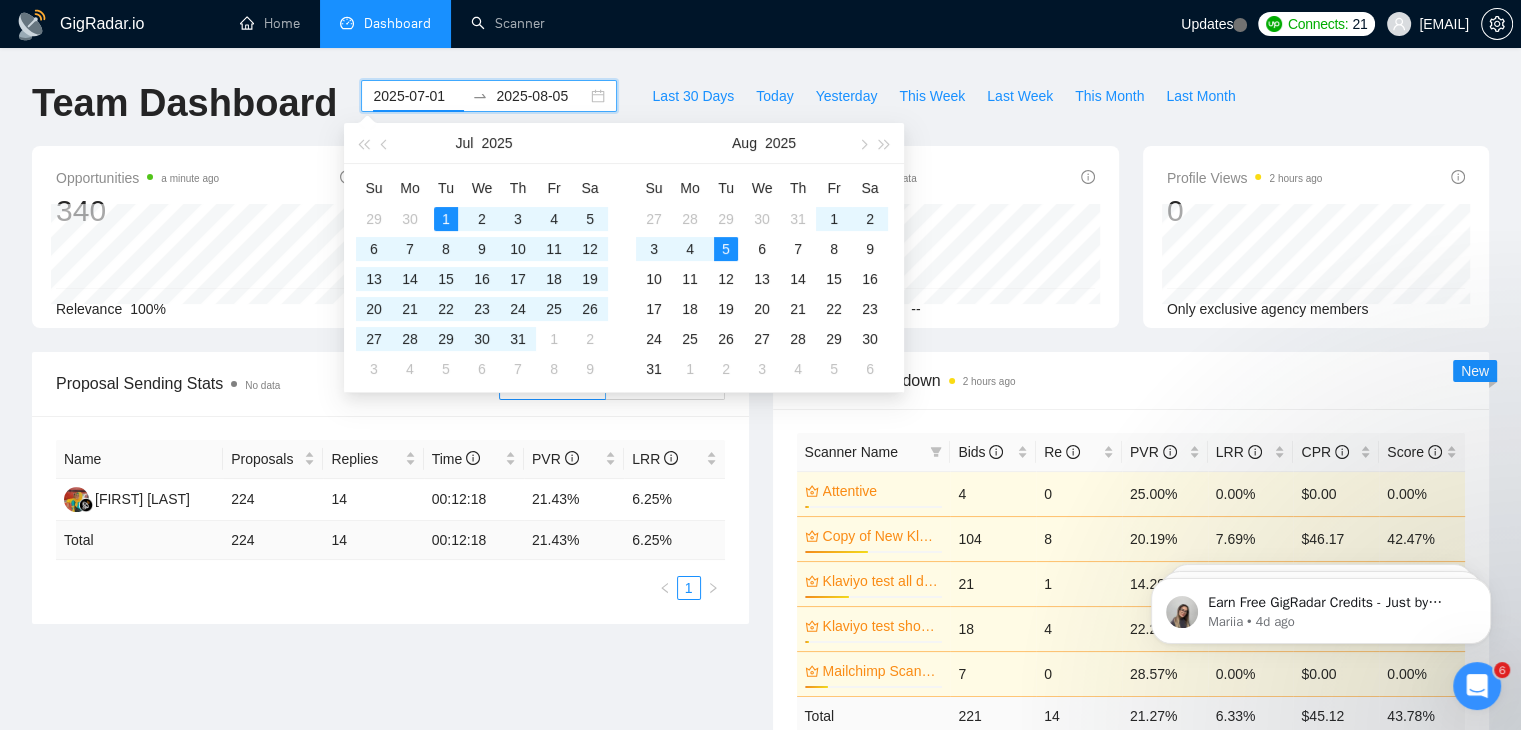 click on "2025-07-01" at bounding box center (418, 96) 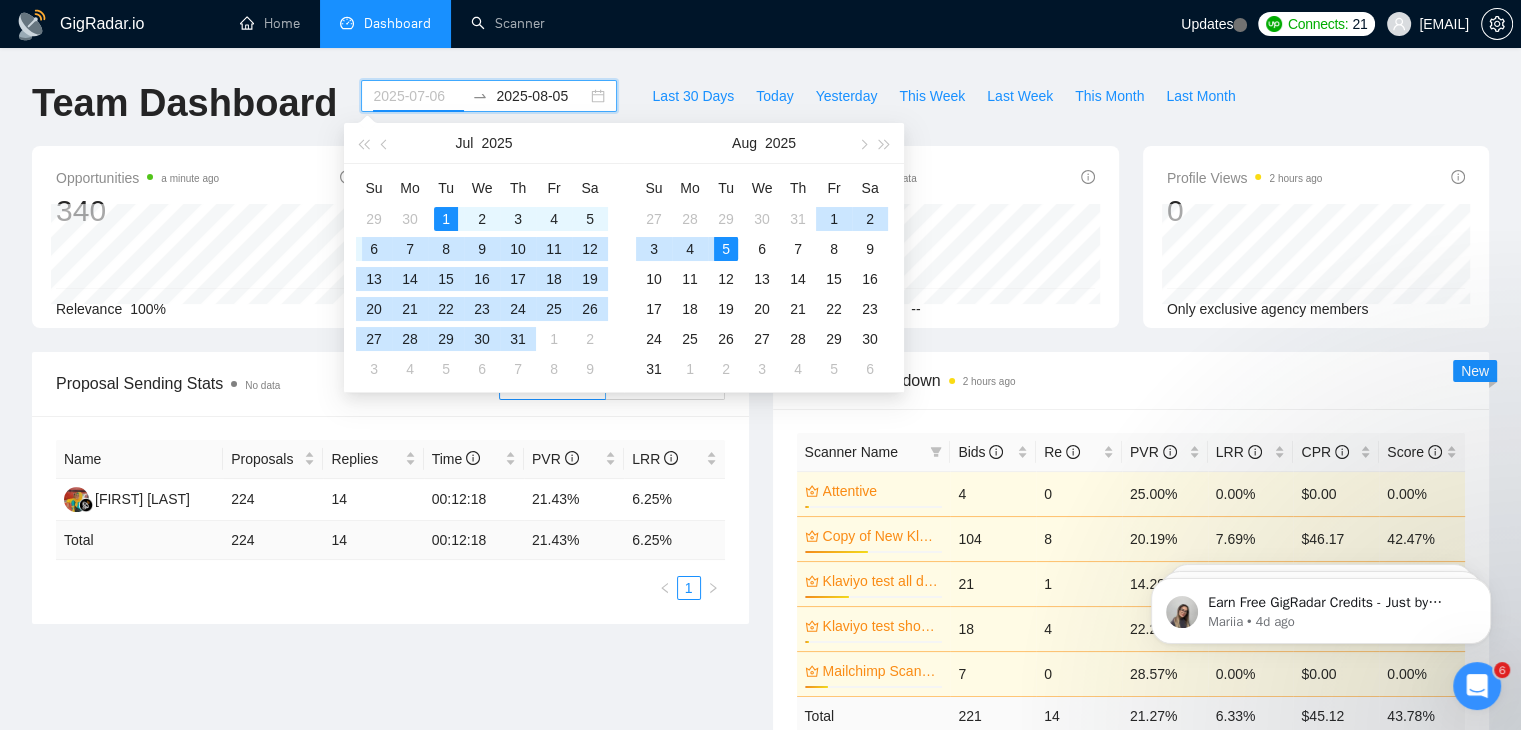 click on "6" at bounding box center [374, 249] 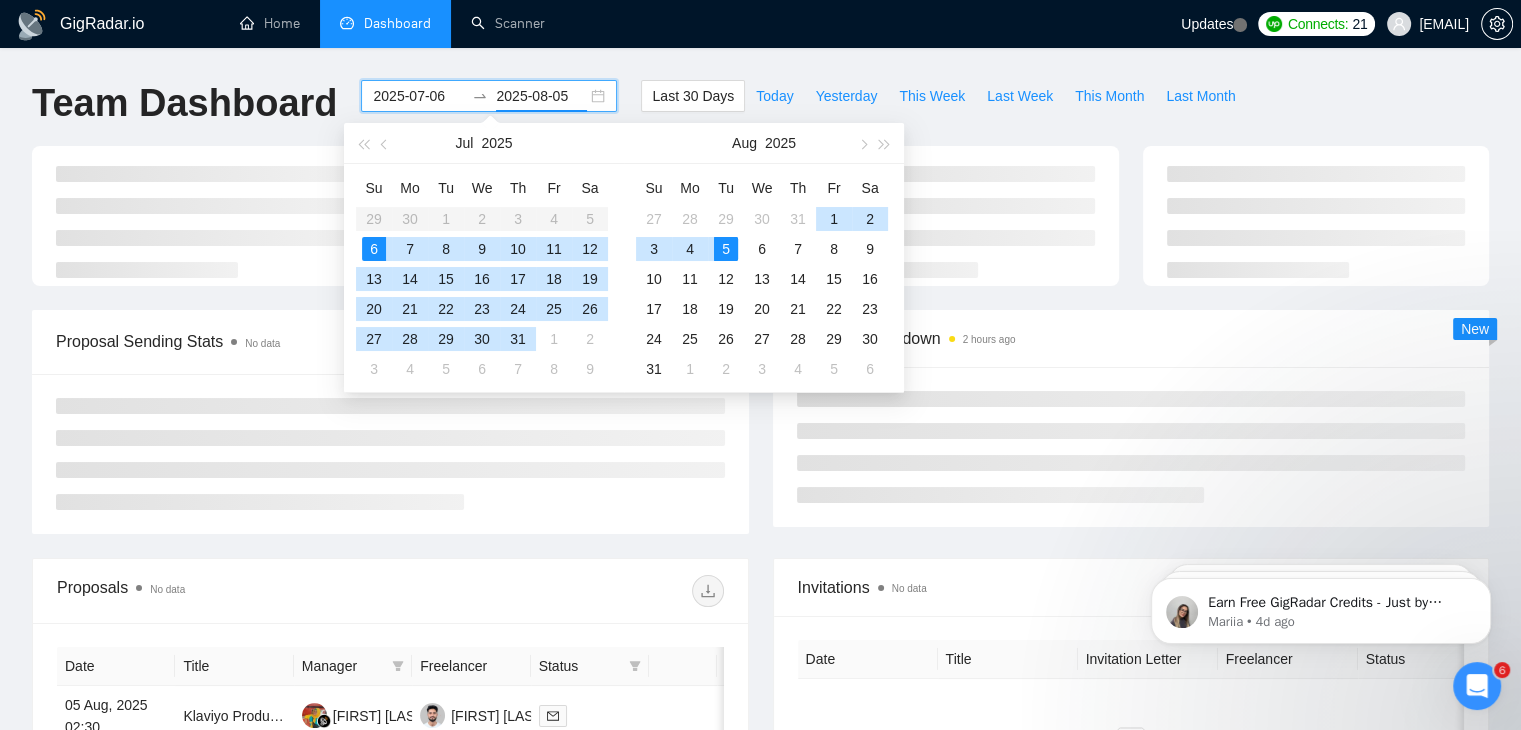 type on "2025-07-01" 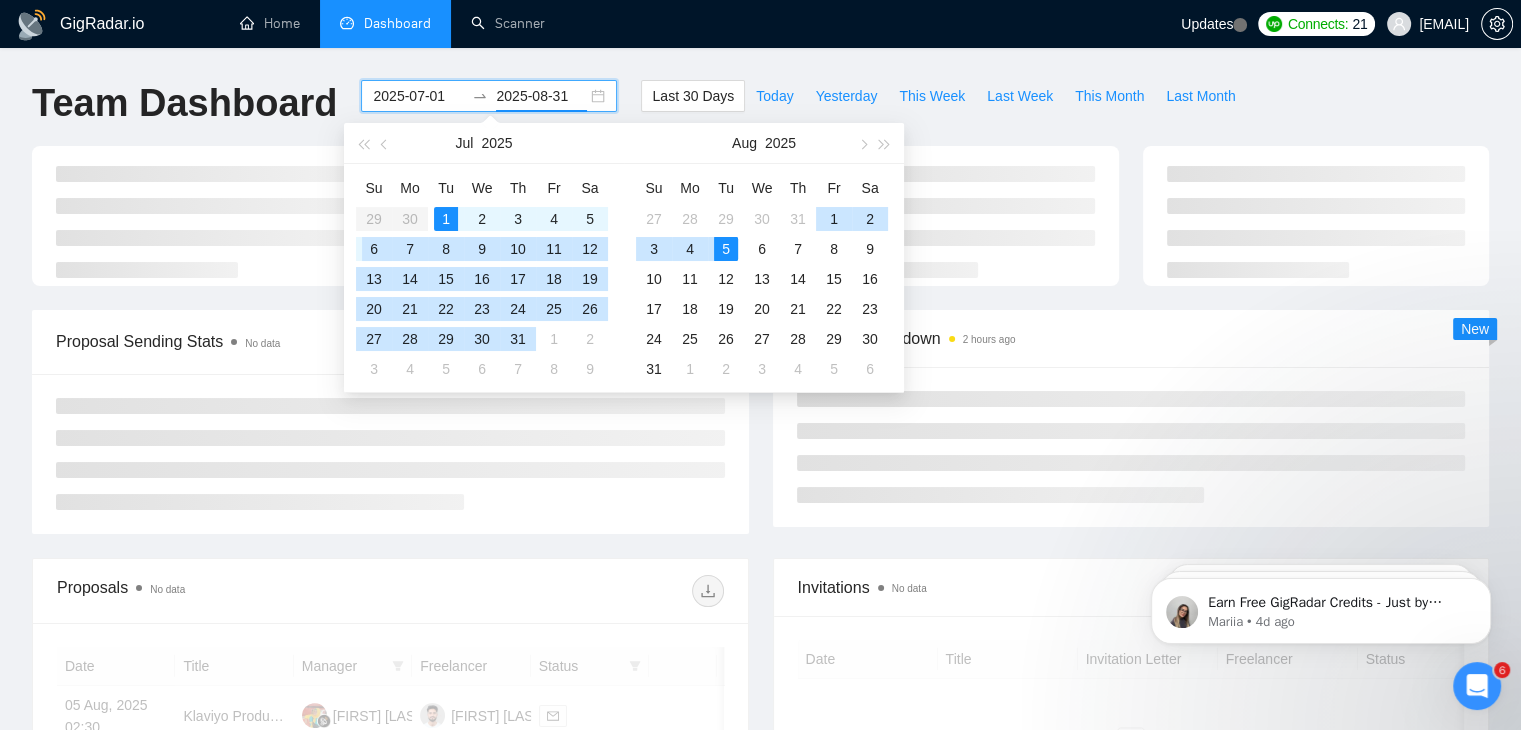 type on "2025-08-05" 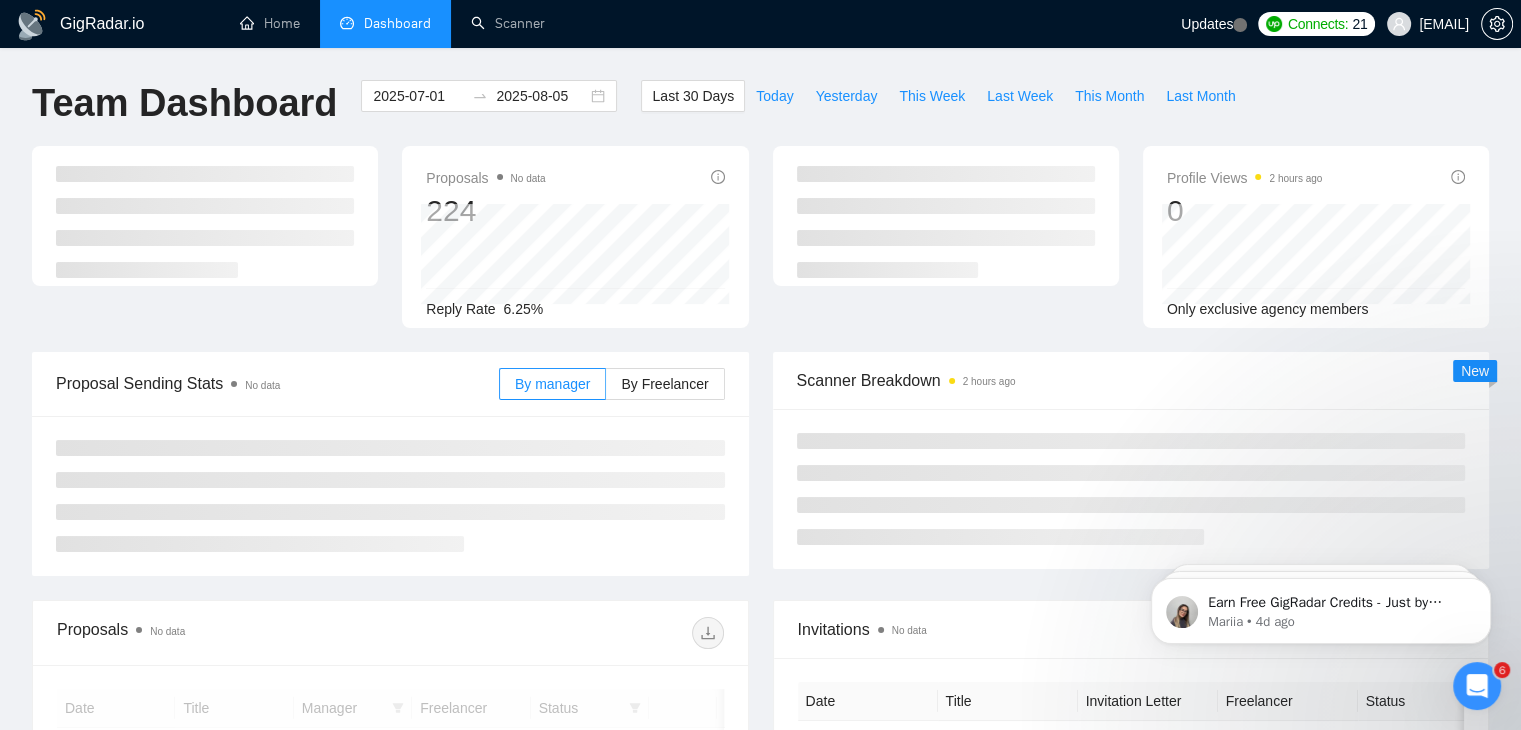 click on "Scanner Breakdown 2 hours ago New" at bounding box center [1131, 460] 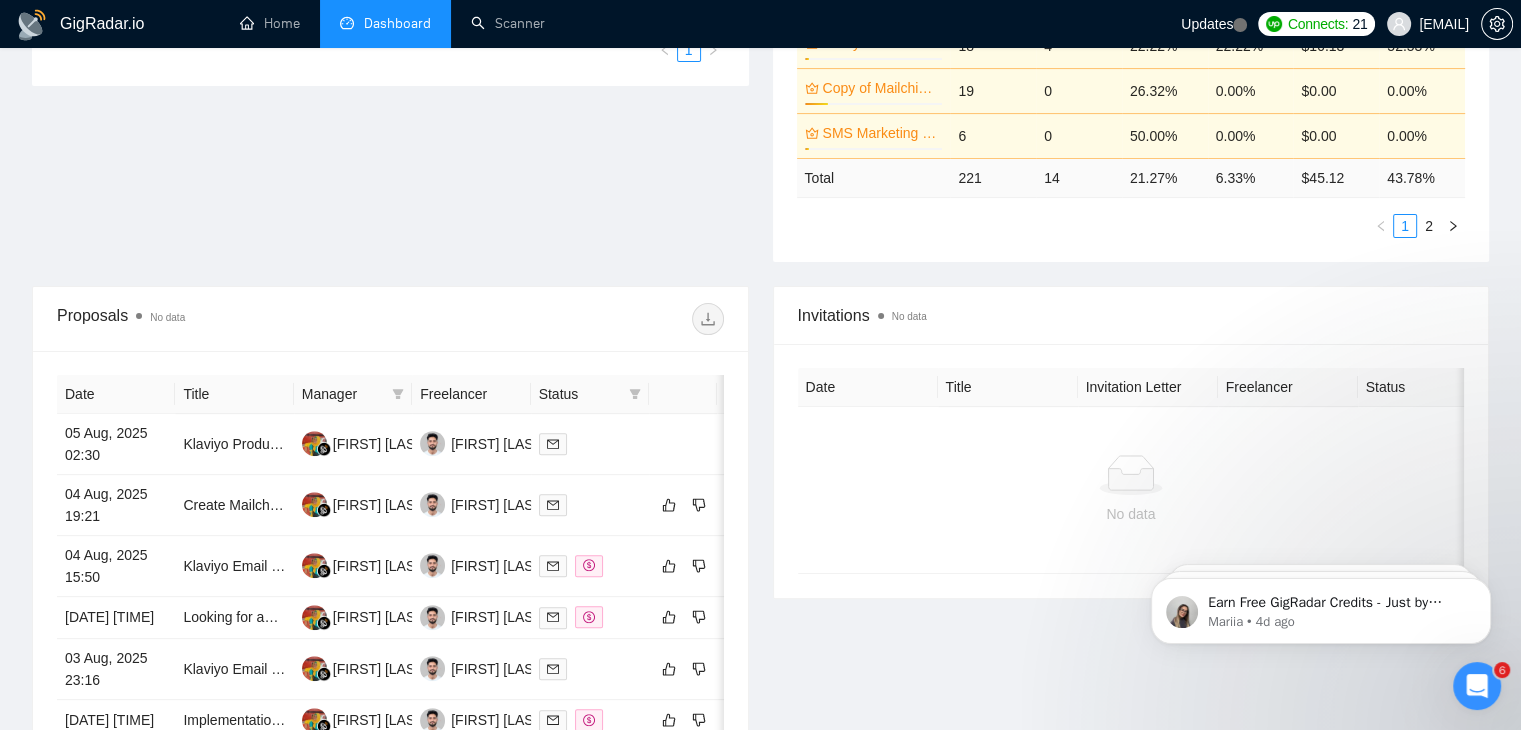 scroll, scrollTop: 0, scrollLeft: 0, axis: both 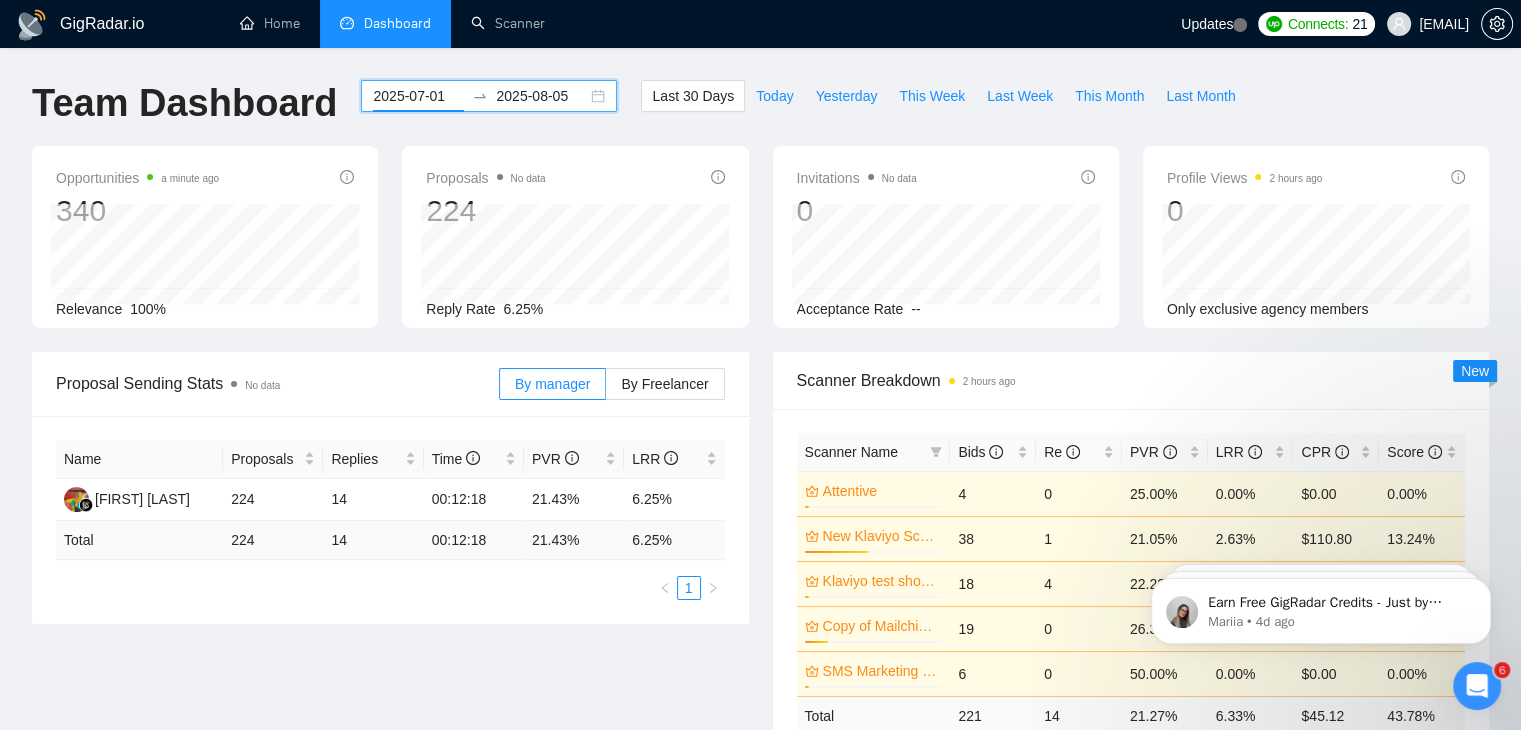 click on "2025-07-01" at bounding box center (418, 96) 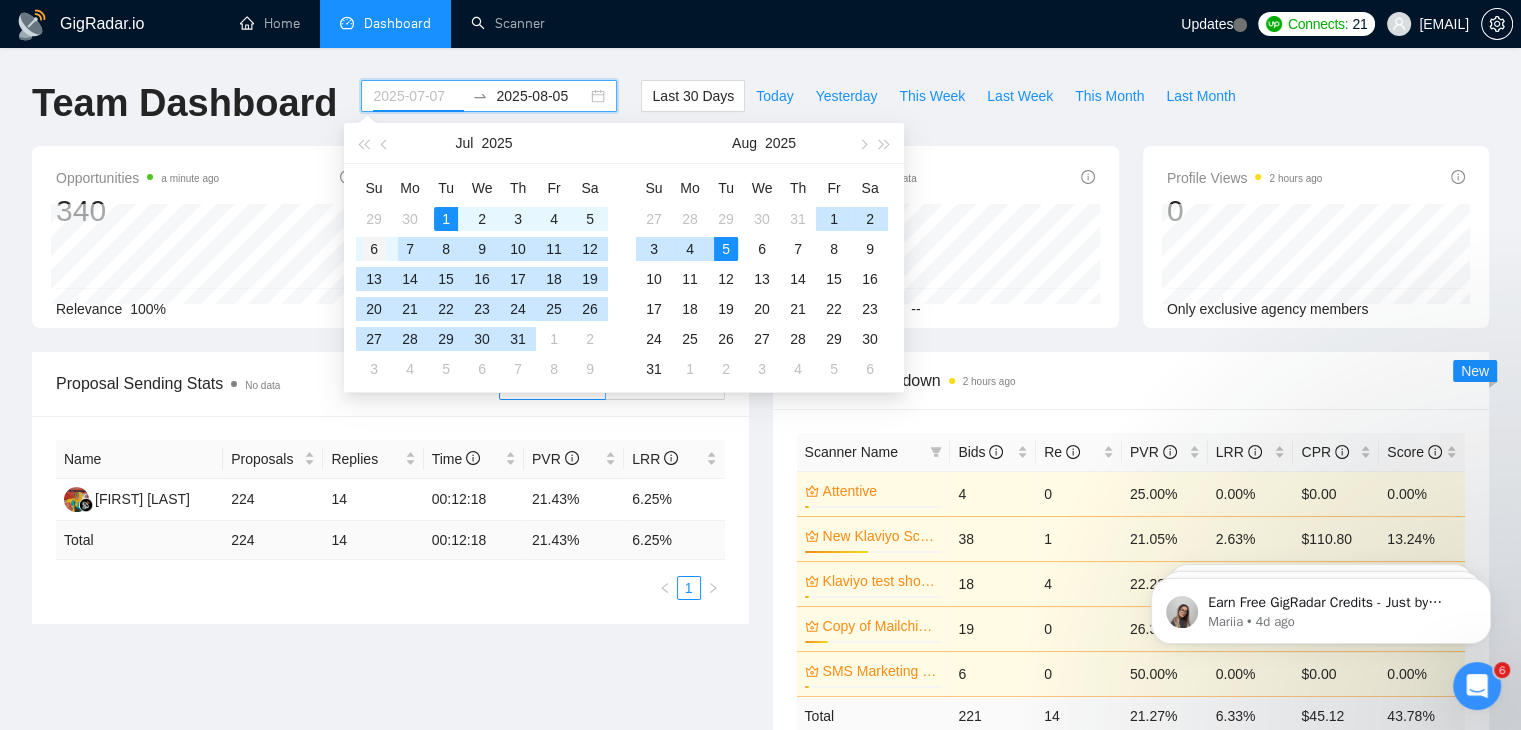 type on "2025-07-06" 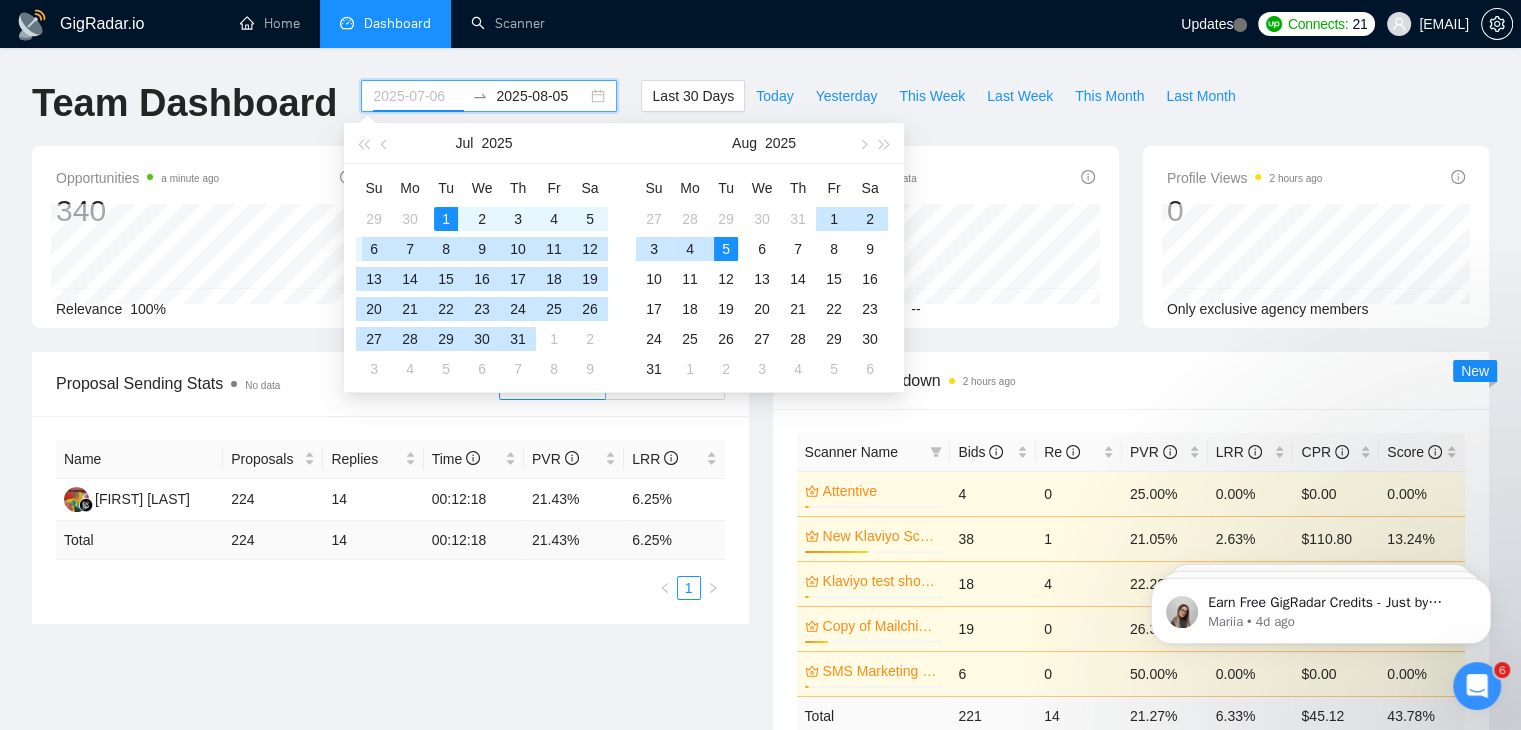 click on "6" at bounding box center (374, 249) 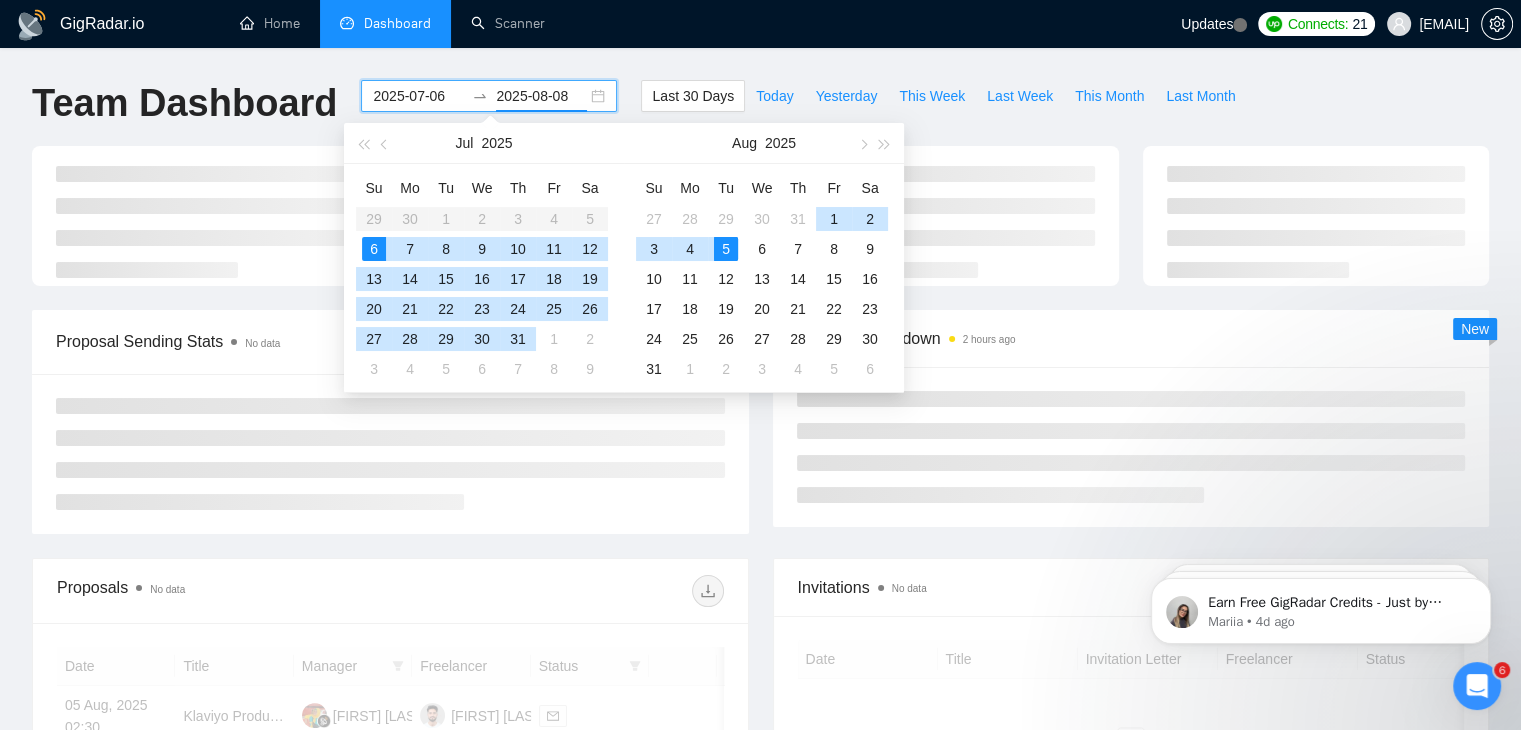 type on "2025-08-05" 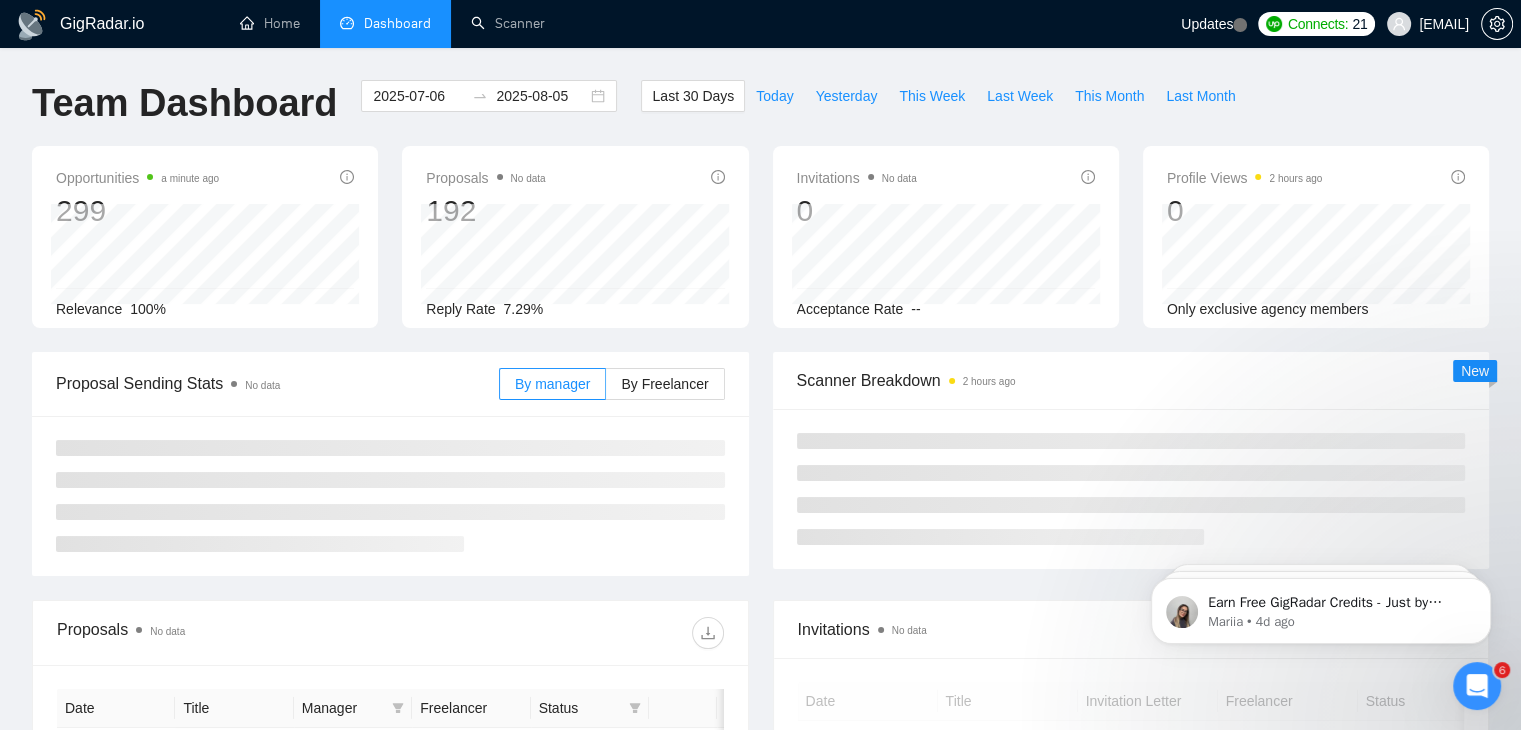 click on "Scanner Breakdown 2 hours ago New" at bounding box center [1131, 460] 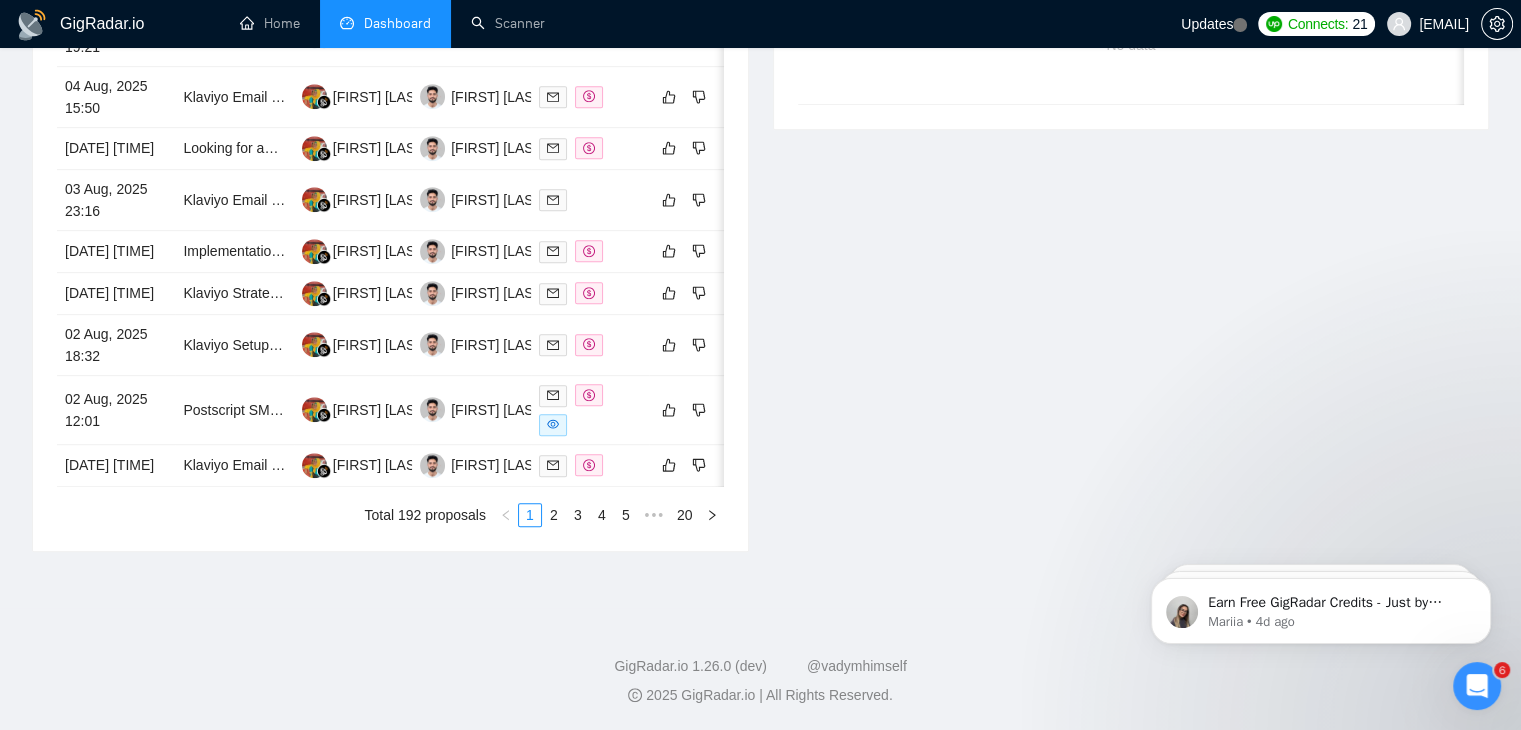 scroll, scrollTop: 0, scrollLeft: 0, axis: both 